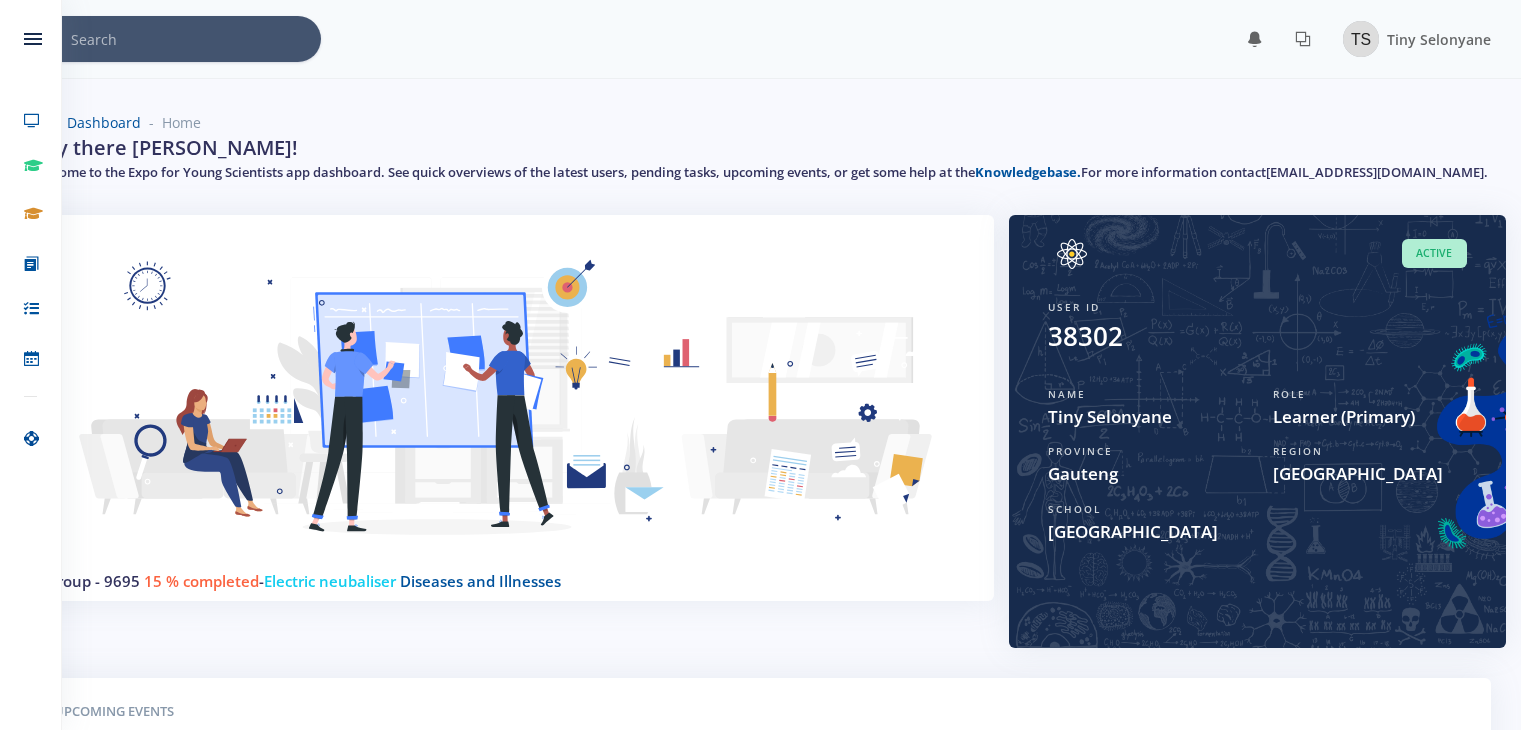 scroll, scrollTop: 0, scrollLeft: 0, axis: both 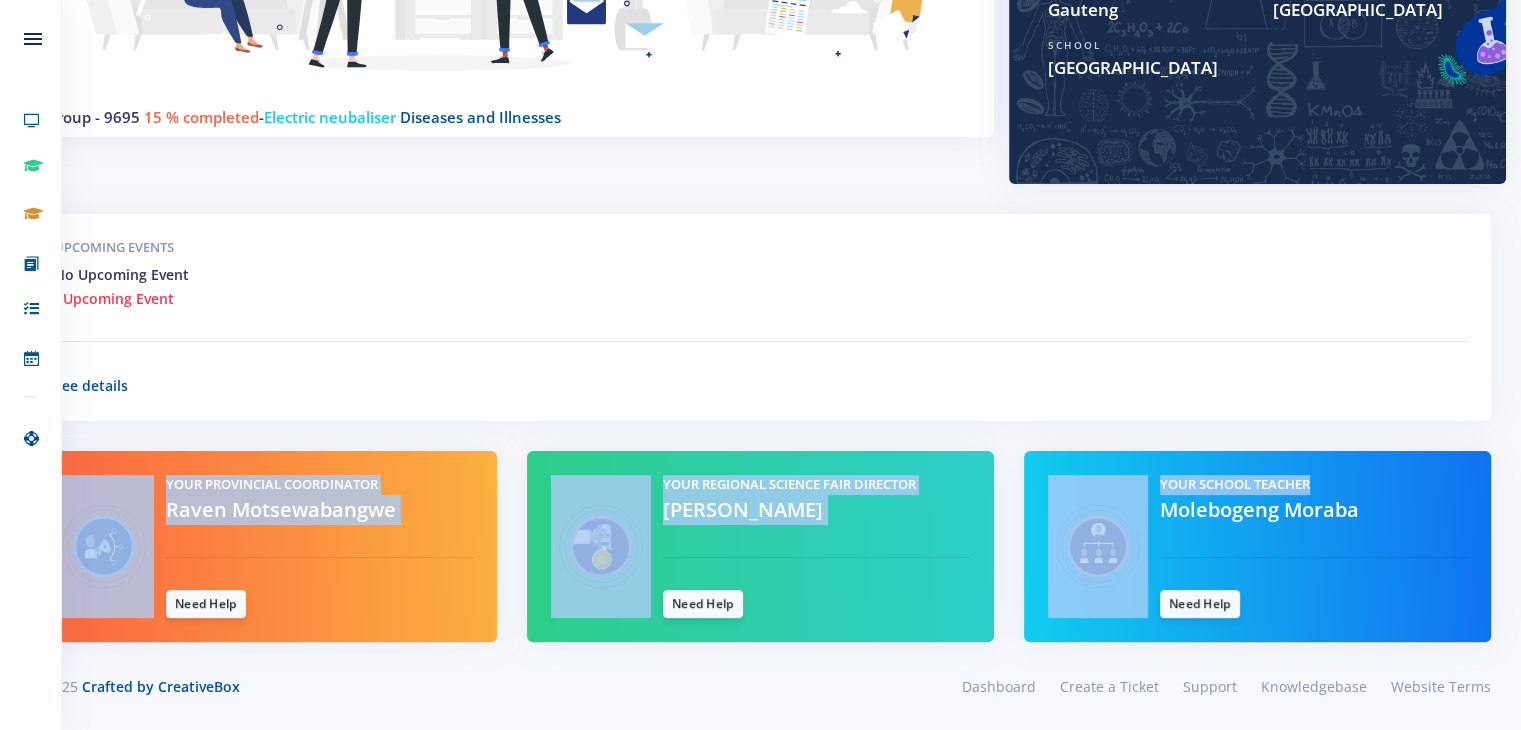 drag, startPoint x: 1514, startPoint y: 487, endPoint x: 1532, endPoint y: 359, distance: 129.25943 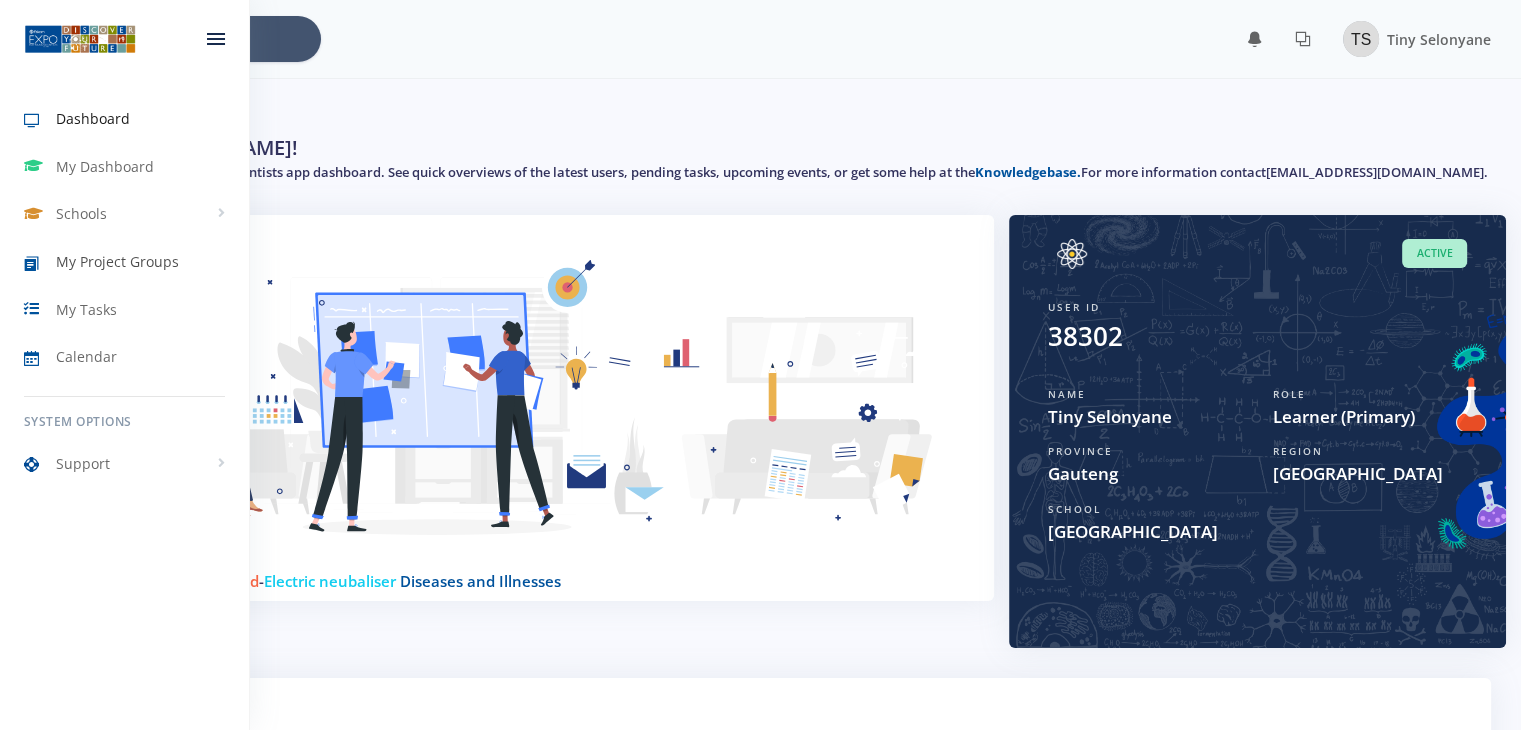 click on "My Project Groups" at bounding box center (117, 261) 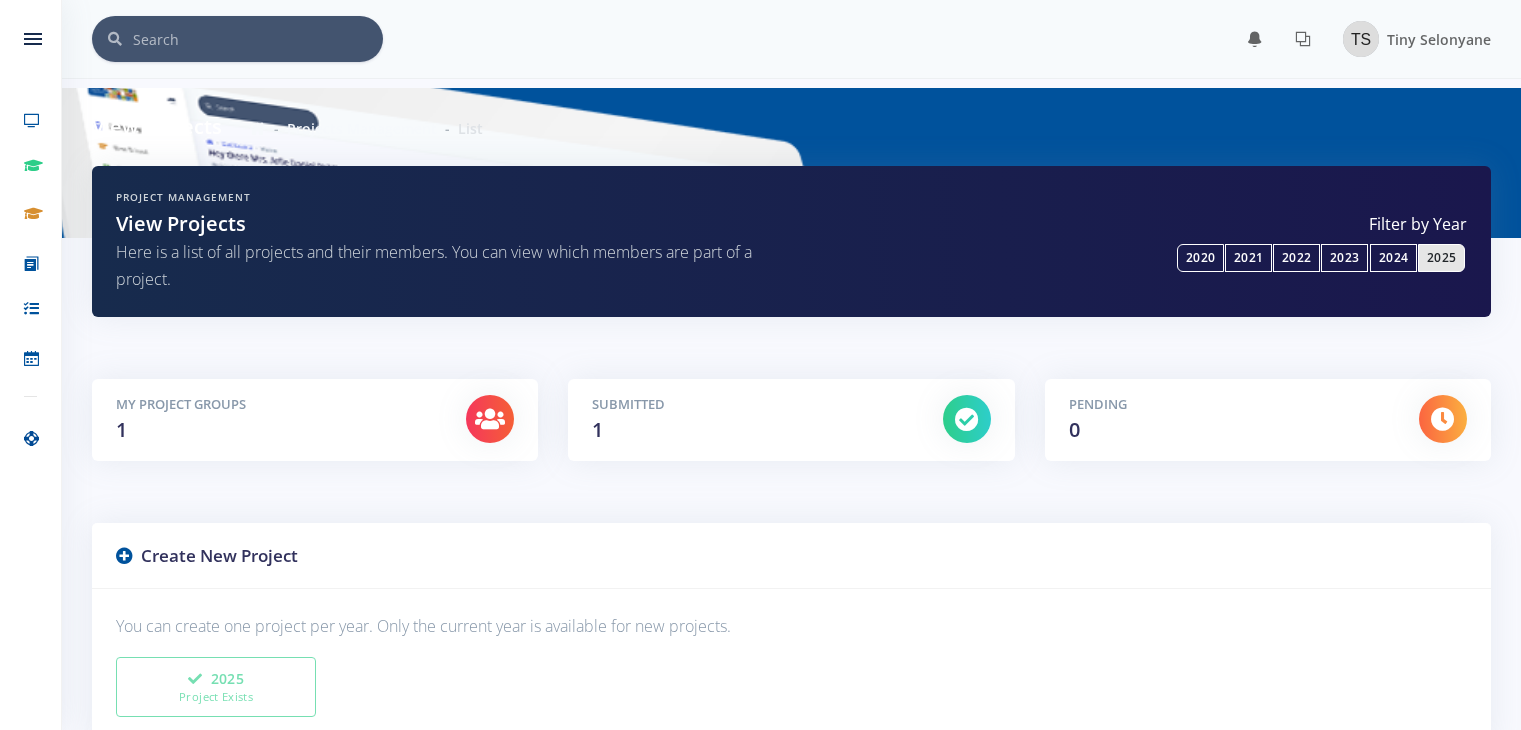 scroll, scrollTop: 0, scrollLeft: 0, axis: both 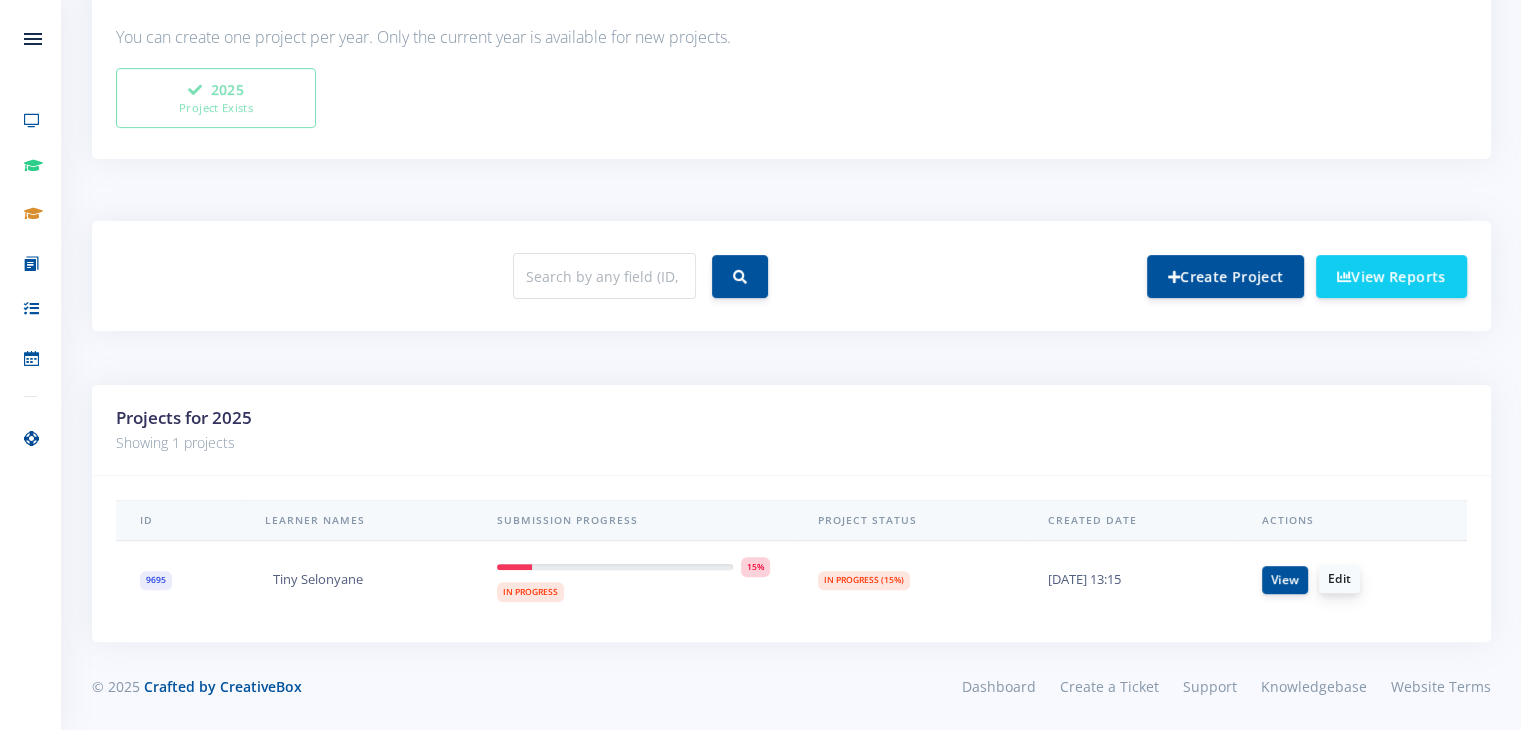click on "Edit" at bounding box center (1339, 579) 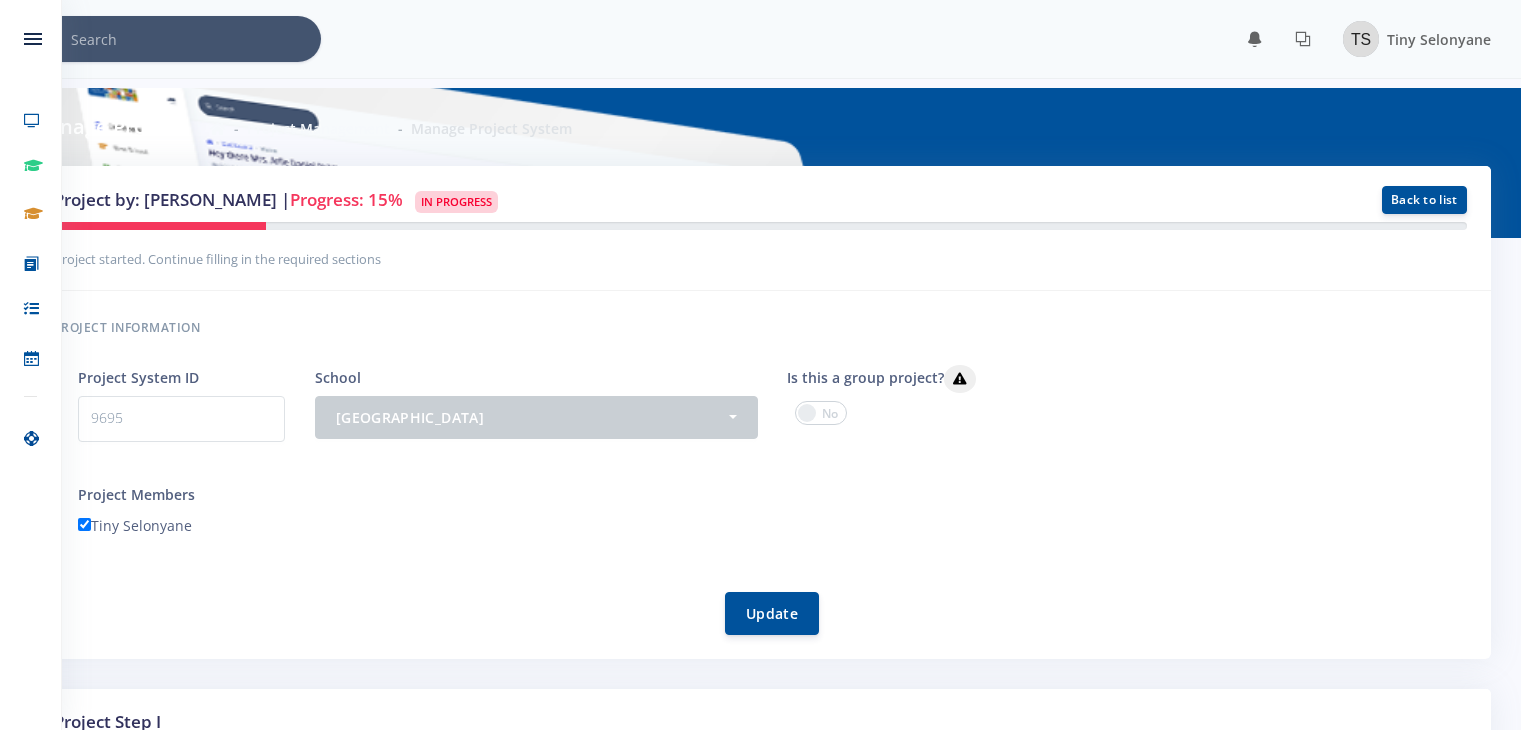 scroll, scrollTop: 0, scrollLeft: 0, axis: both 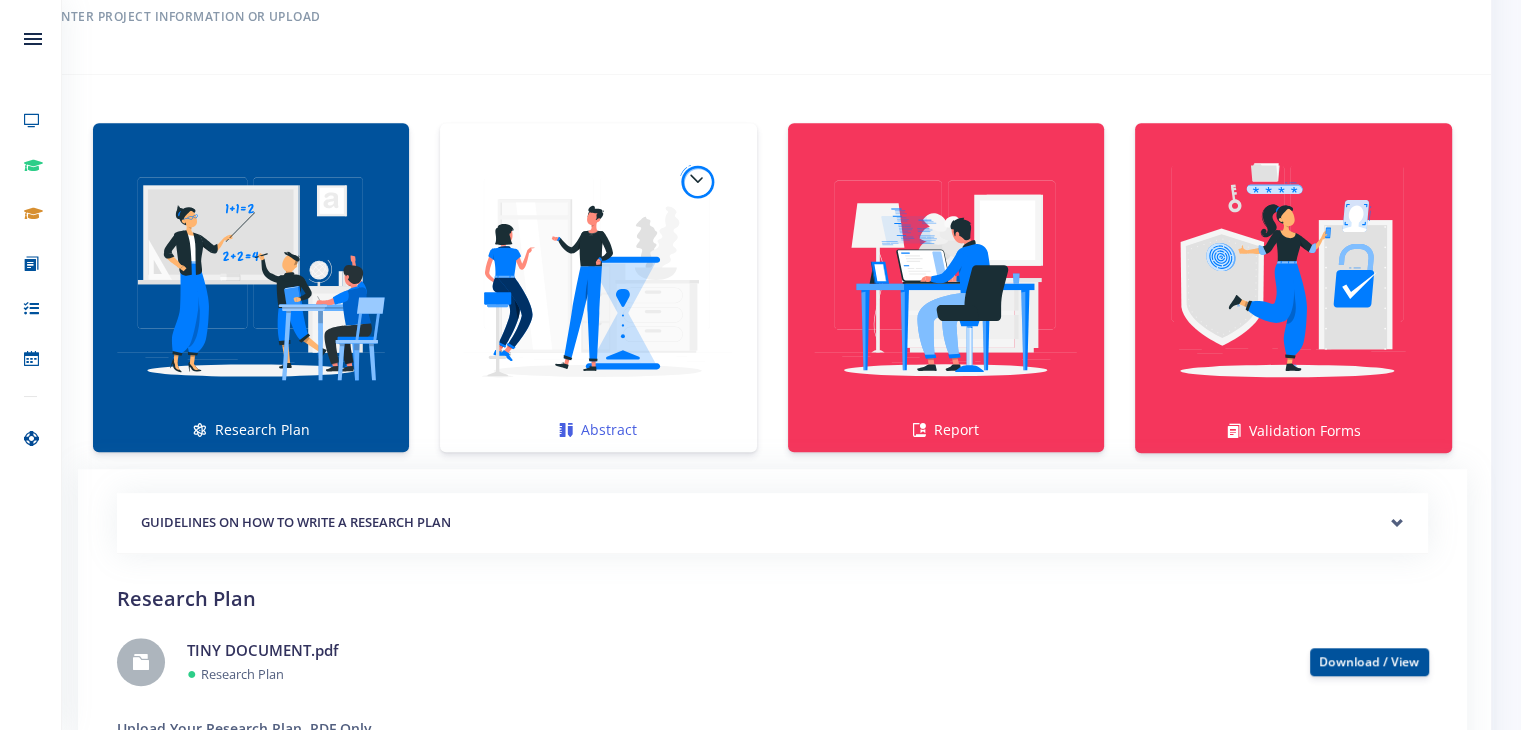 click at bounding box center (598, 277) 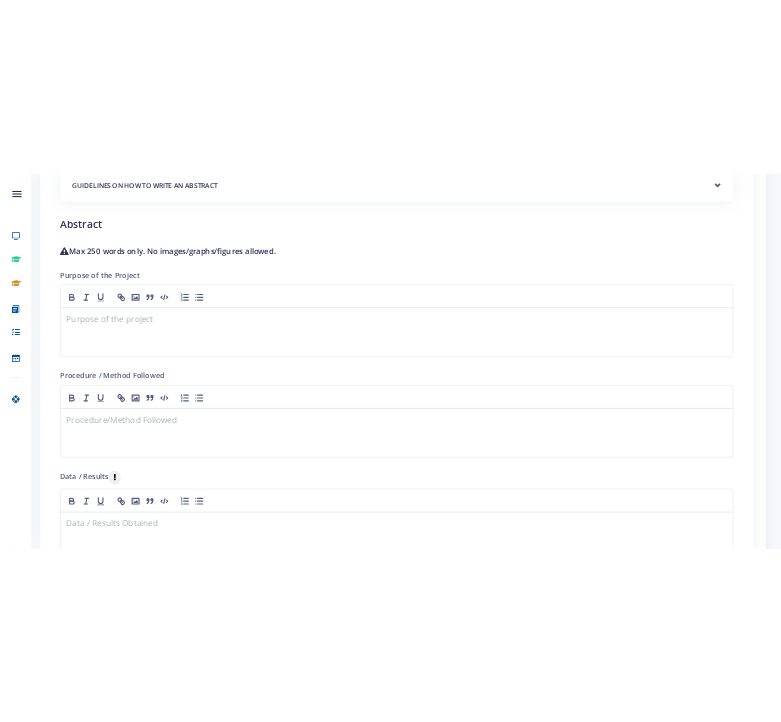 scroll, scrollTop: 1768, scrollLeft: 0, axis: vertical 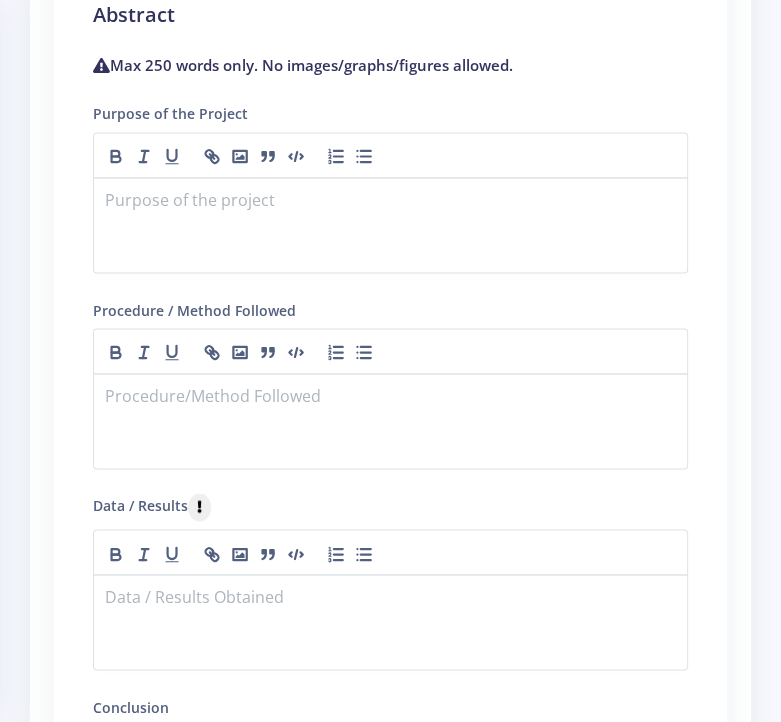 click on "GUIDELINES ON HOW TO WRITE A RESEARCH
PLAN
Research Plan Templates for: Social Sciences Projects Research Plan ● Research Plan" at bounding box center (390, 484) 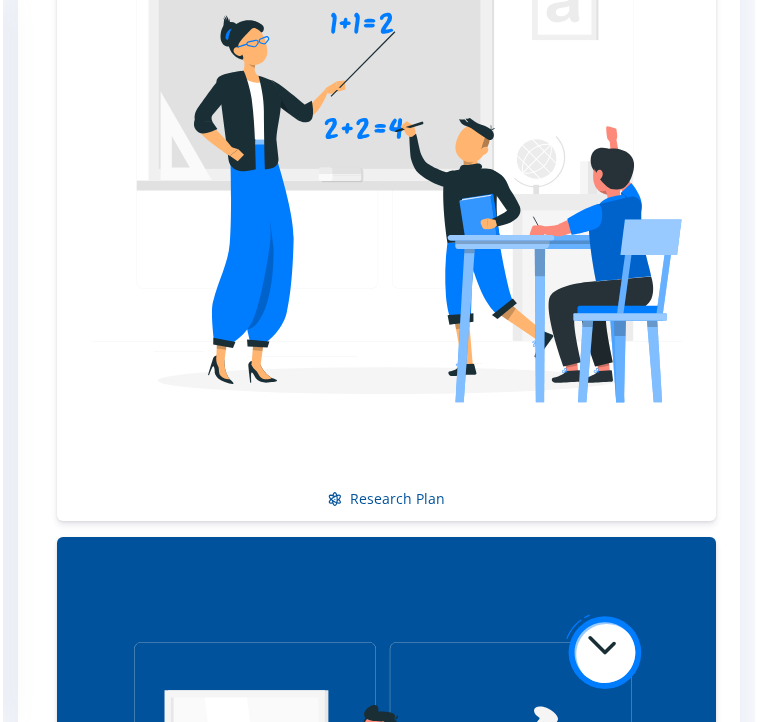scroll, scrollTop: 1752, scrollLeft: 0, axis: vertical 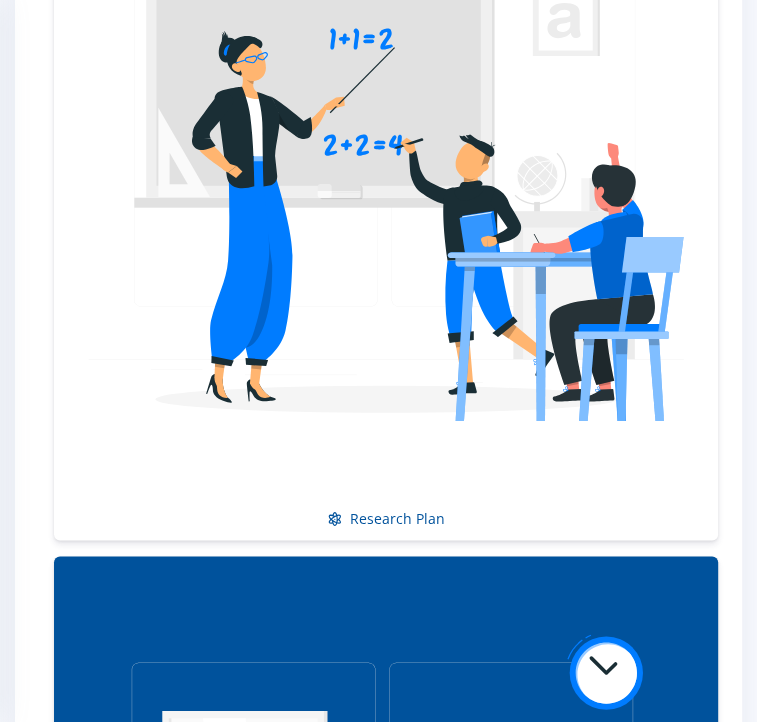 click at bounding box center (378, 2990) 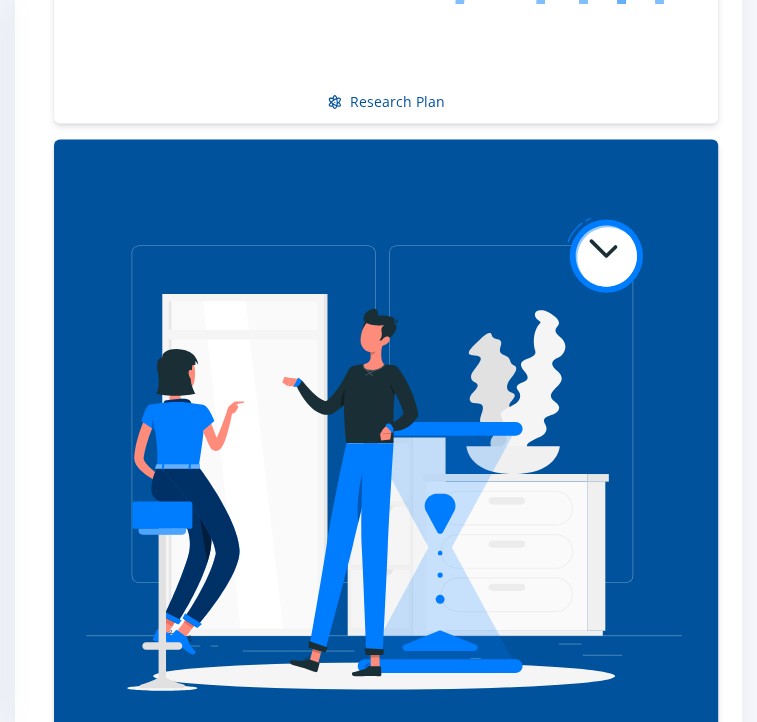 scroll, scrollTop: 2177, scrollLeft: 0, axis: vertical 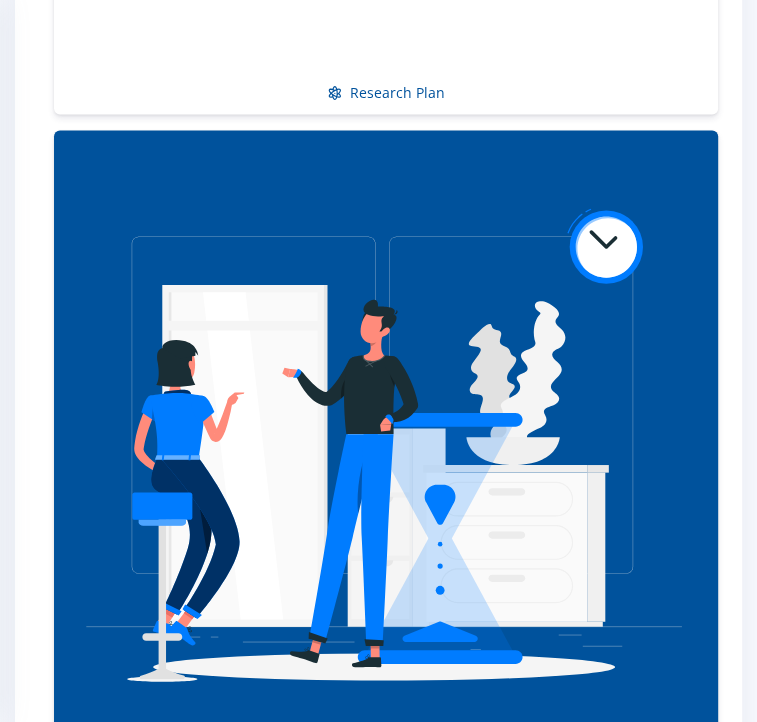 click at bounding box center (378, 3168) 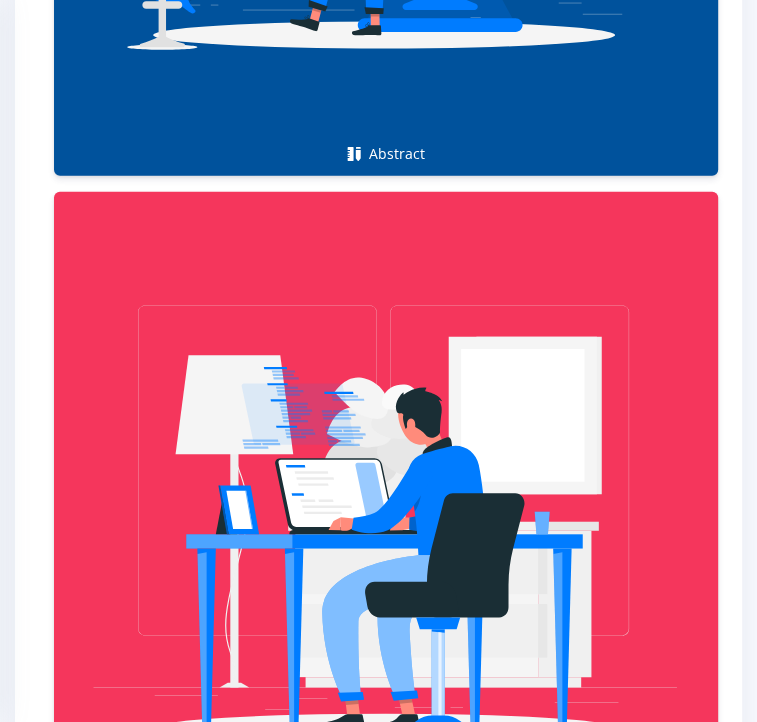 click at bounding box center [378, 2875] 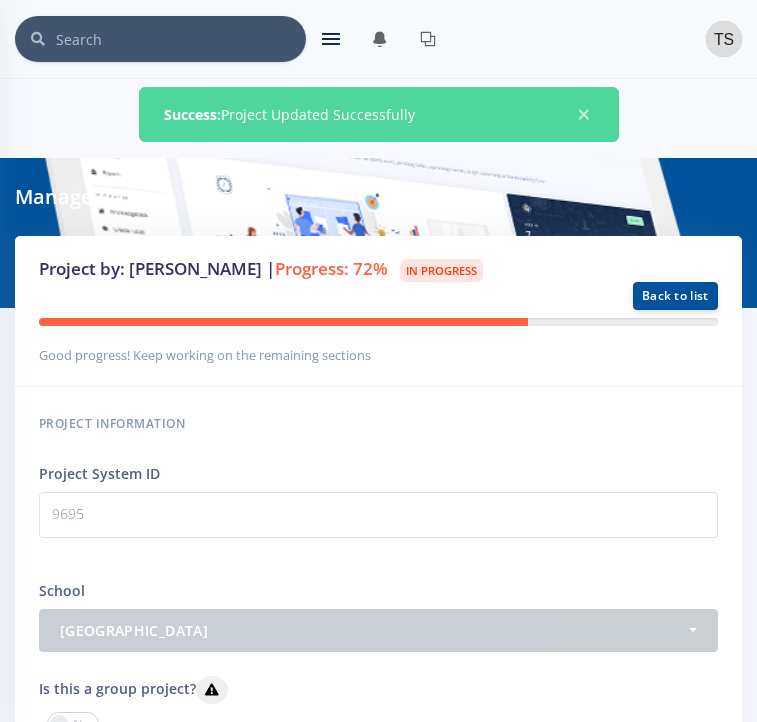 scroll, scrollTop: 0, scrollLeft: 0, axis: both 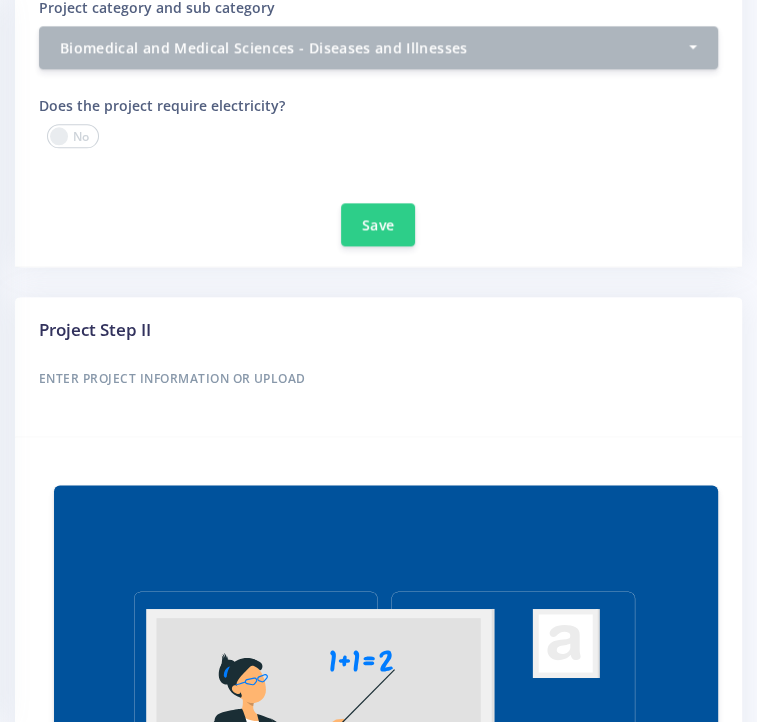 click at bounding box center (386, 1506) 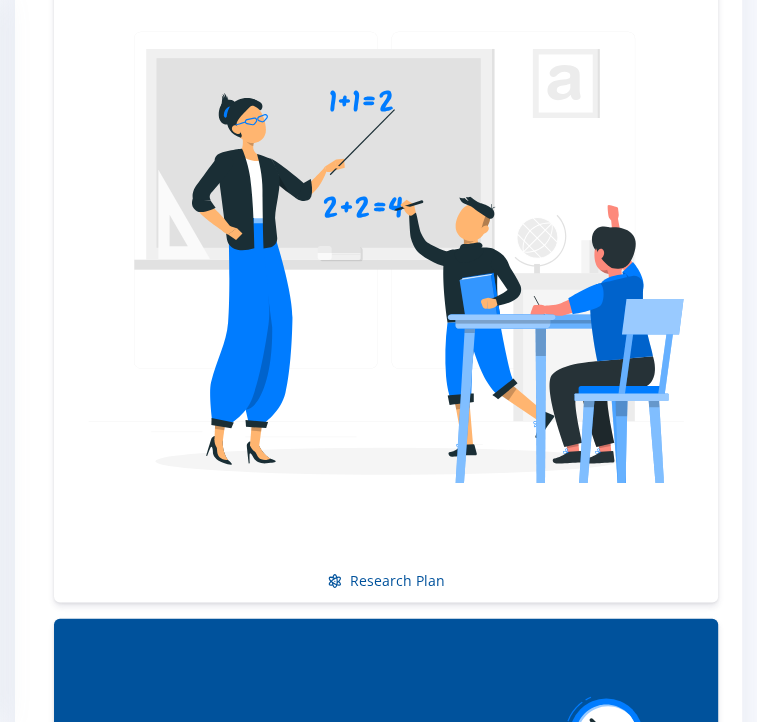 scroll, scrollTop: 1800, scrollLeft: 0, axis: vertical 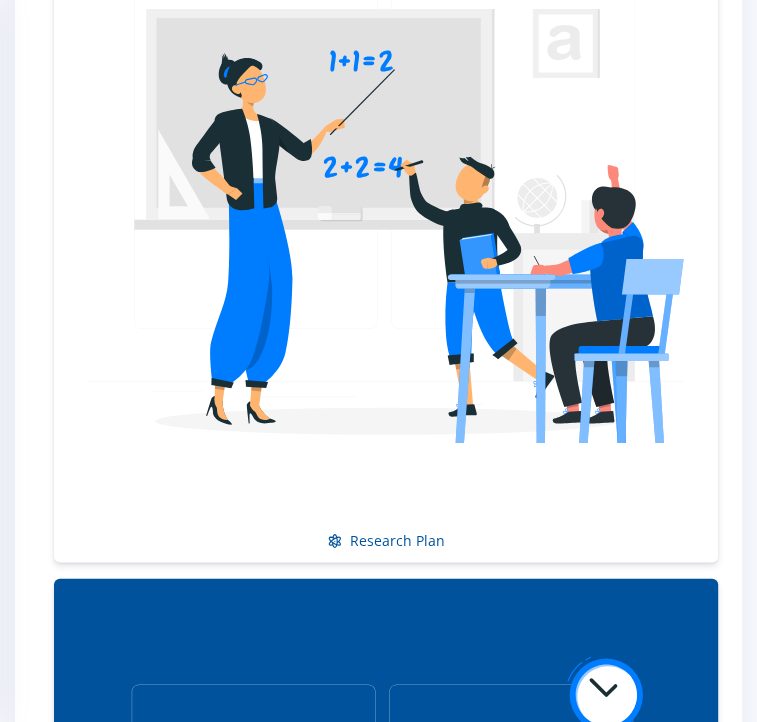 click at bounding box center (378, 3097) 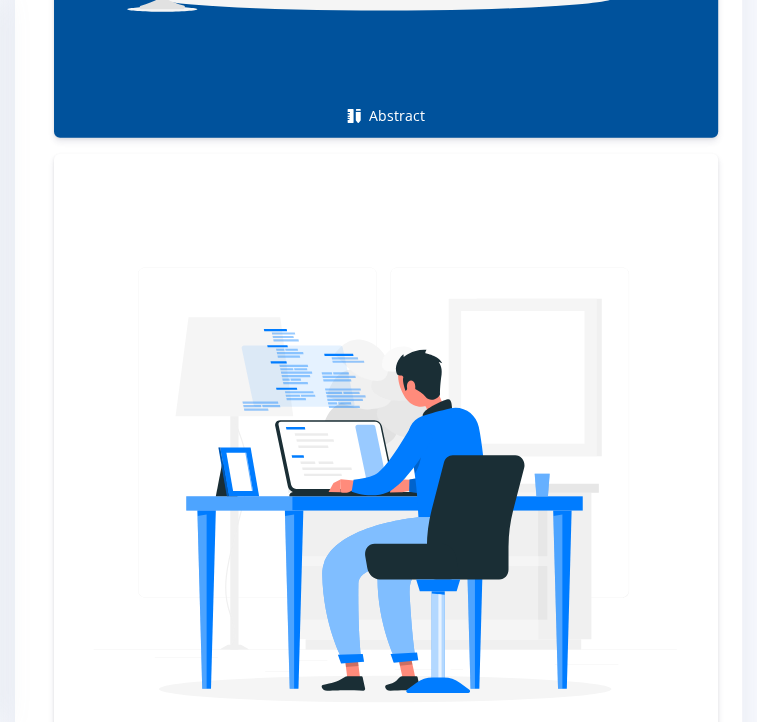 scroll, scrollTop: 3190, scrollLeft: 0, axis: vertical 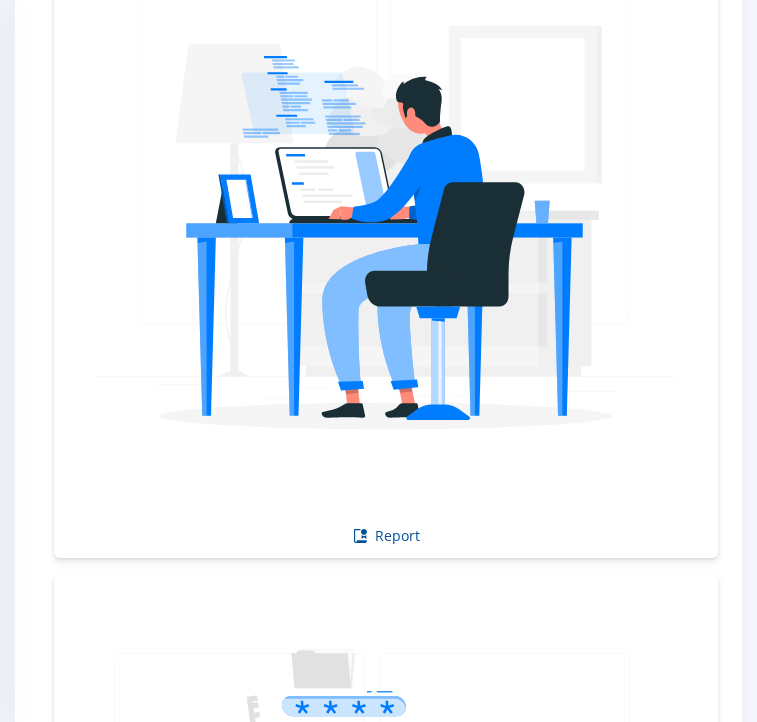 drag, startPoint x: 136, startPoint y: 541, endPoint x: 425, endPoint y: 760, distance: 362.60446 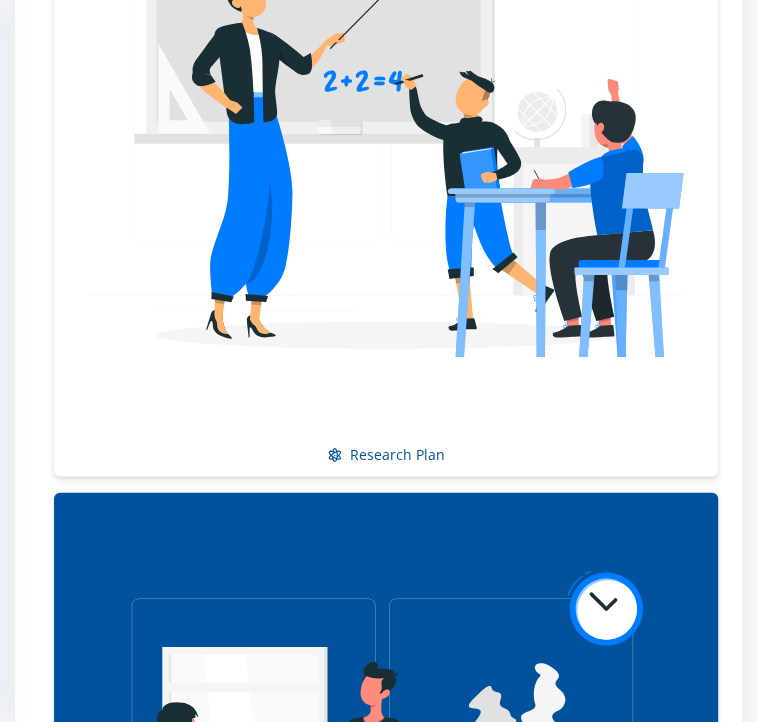 scroll, scrollTop: 1876, scrollLeft: 0, axis: vertical 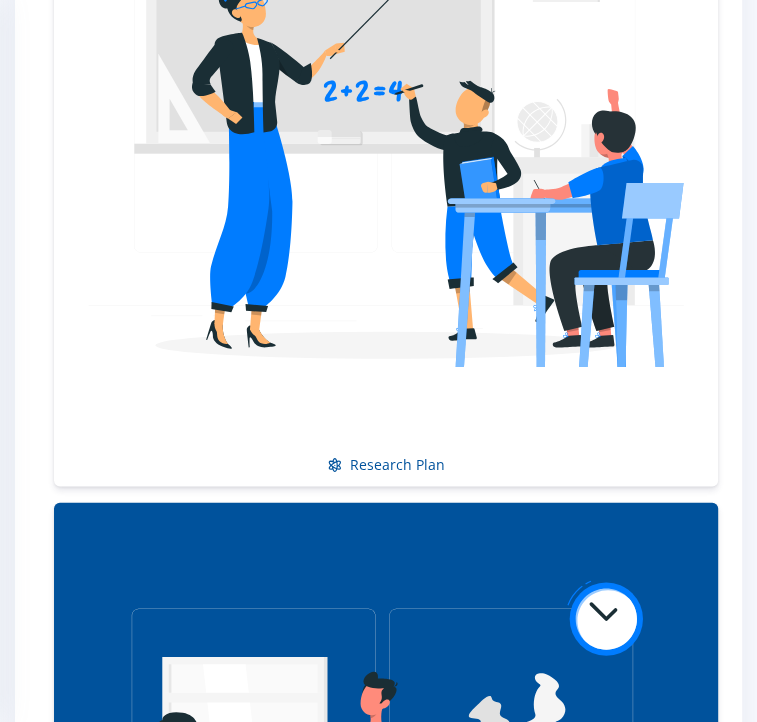 copy on ". Wrap one end of a wire around the positive terminal of the battery 2. Connect the wire from the battery to one end of the nebulizers terminal 3. Use another wire to connect the other terminal of the nebulizer to the negative terminal of the battery 4. Connect the switch to one end of the nebulizer wire and one end of the battery wire 5. Cover the wires so they are not exposed and touching" 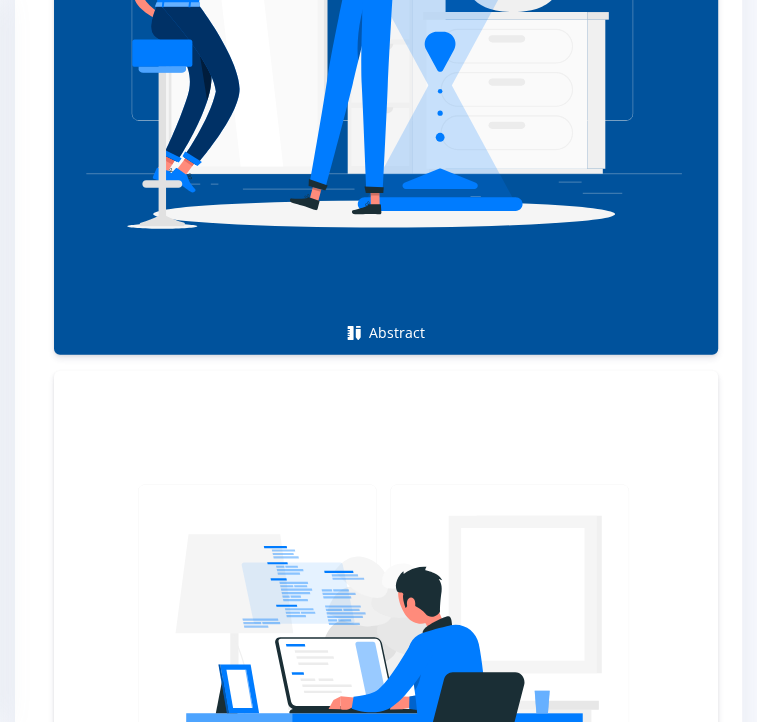 scroll, scrollTop: 2768, scrollLeft: 0, axis: vertical 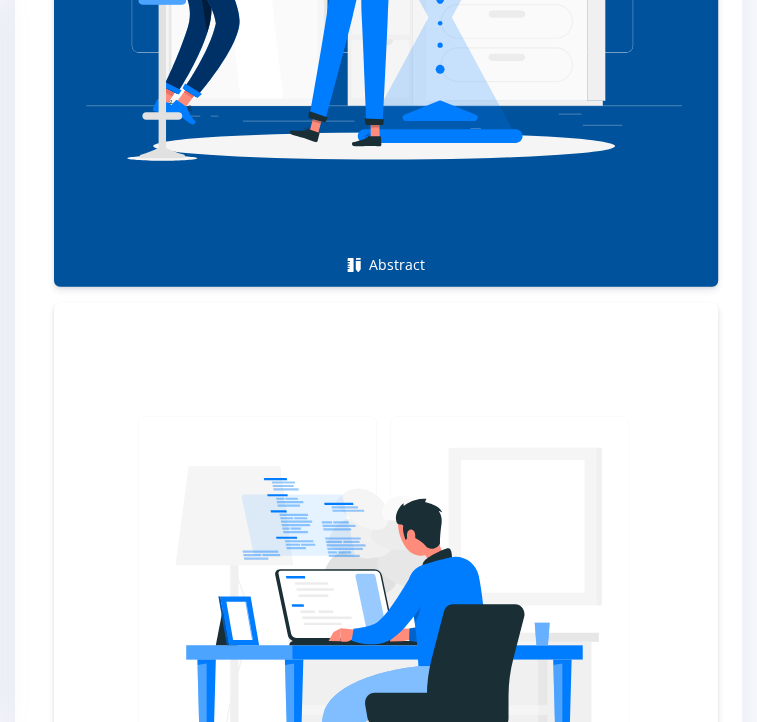 click on "The nebulizer was able to power on without relying on electric full time as it could also operate with a battery. It therefore, functions for a few hours without needing to be plugged in." at bounding box center (378, 3045) 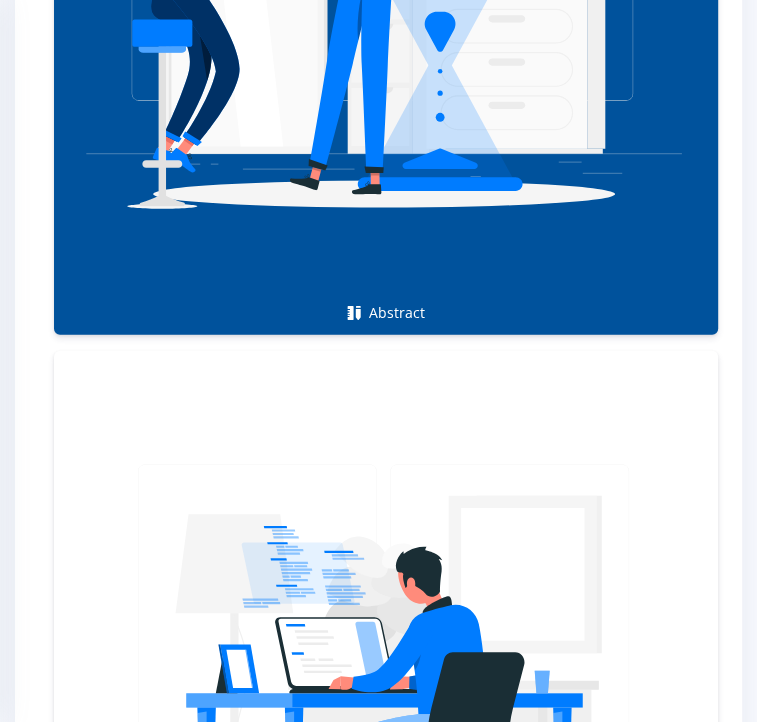 scroll, scrollTop: 2735, scrollLeft: 0, axis: vertical 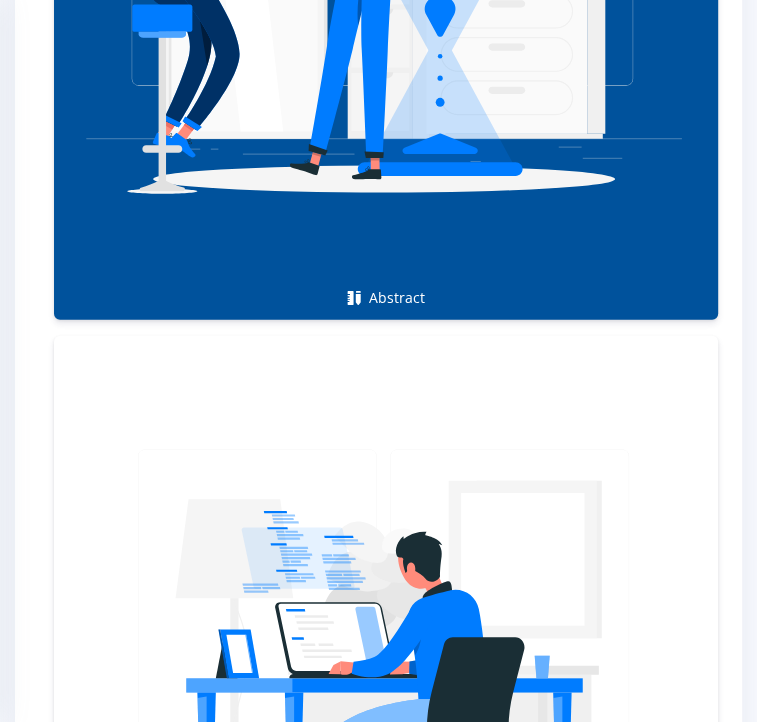 click on "Save Abstract" at bounding box center (379, 3353) 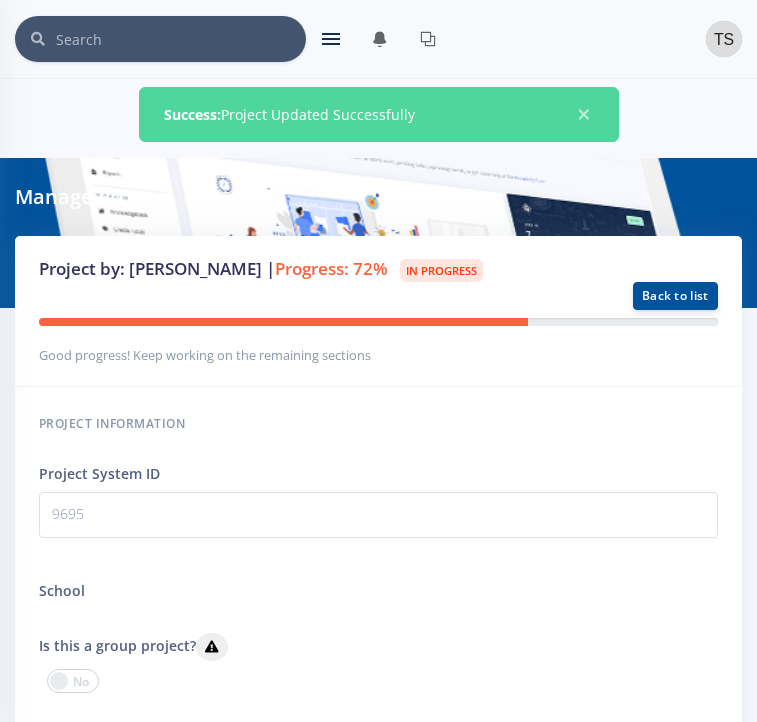 scroll, scrollTop: 0, scrollLeft: 0, axis: both 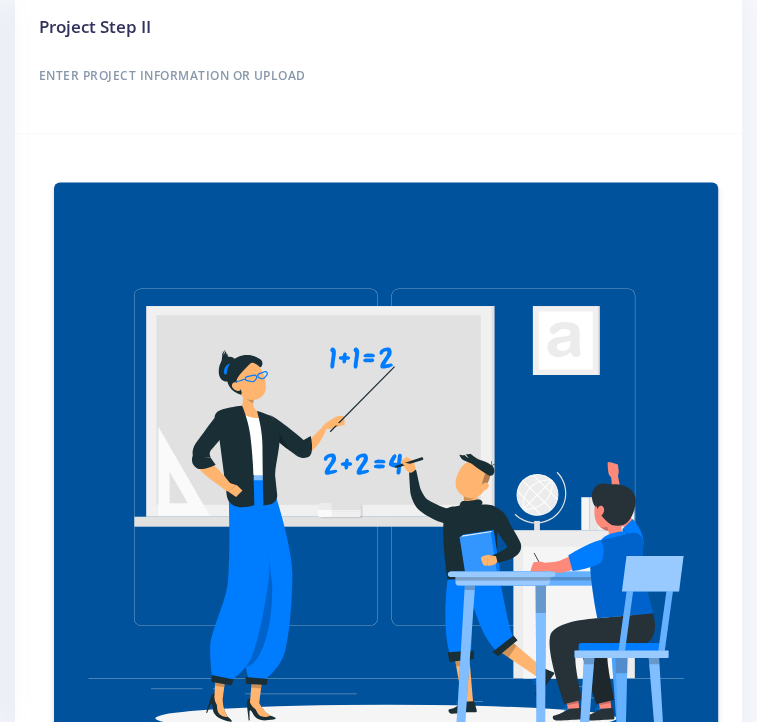 click at bounding box center [386, 1203] 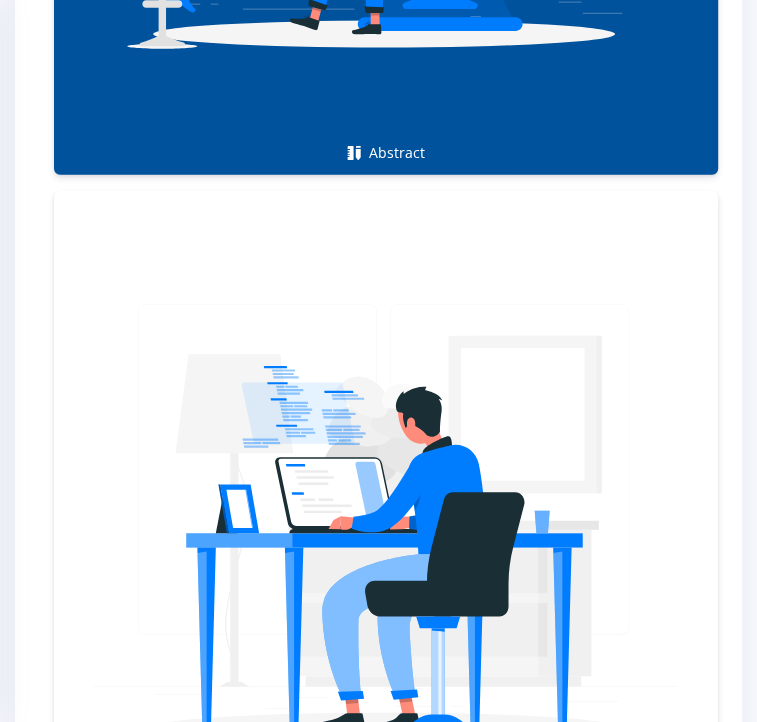 scroll, scrollTop: 2904, scrollLeft: 0, axis: vertical 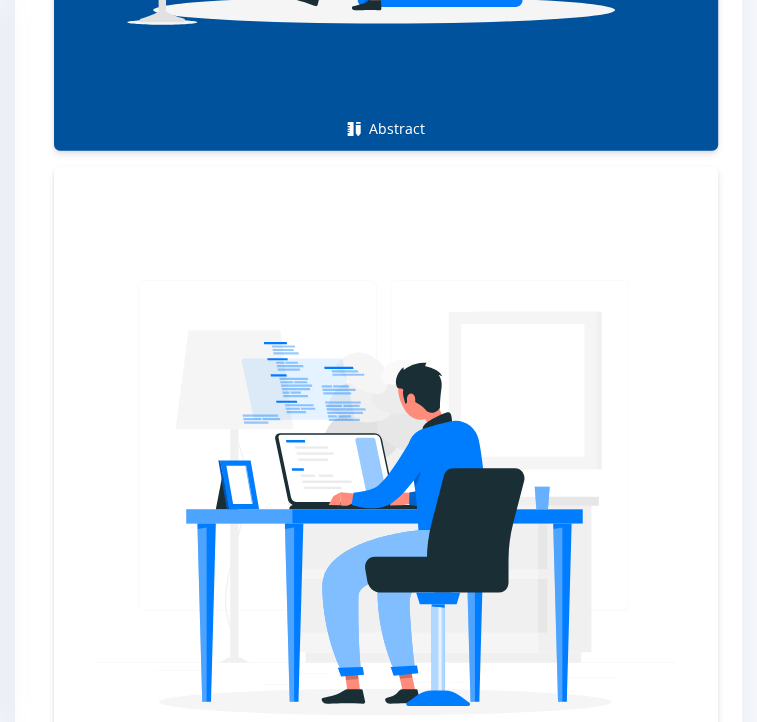 click on "Save Abstract" at bounding box center (379, 3184) 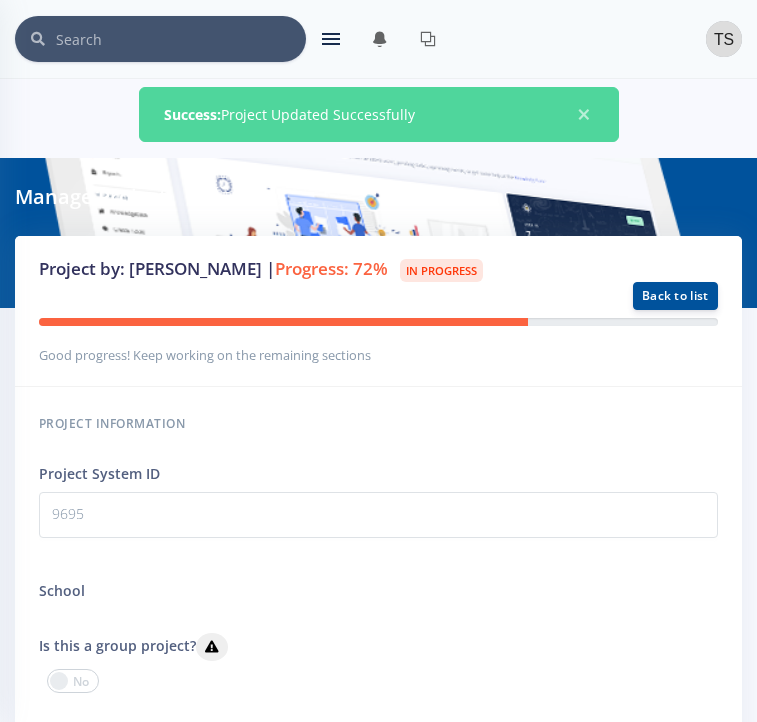scroll, scrollTop: 0, scrollLeft: 0, axis: both 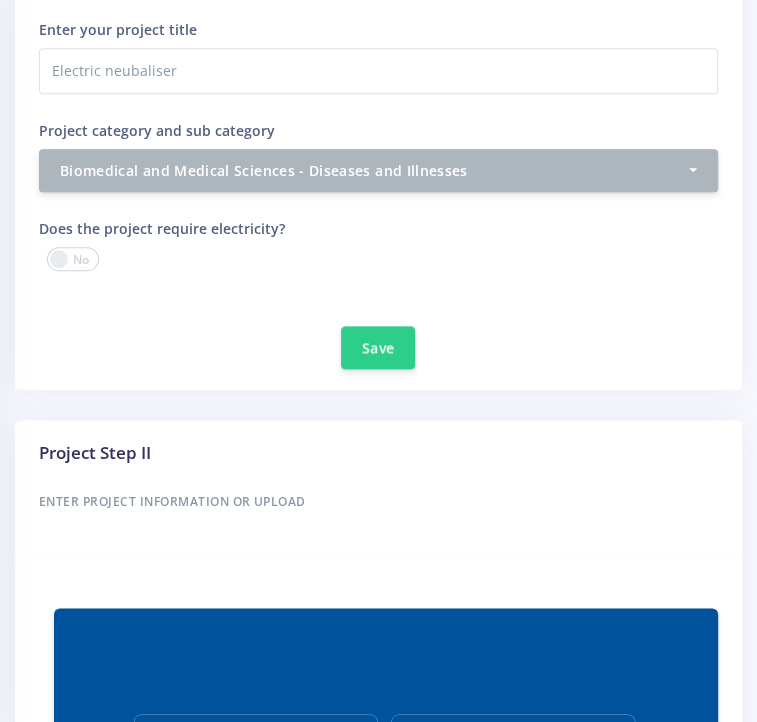 click at bounding box center (386, 2322) 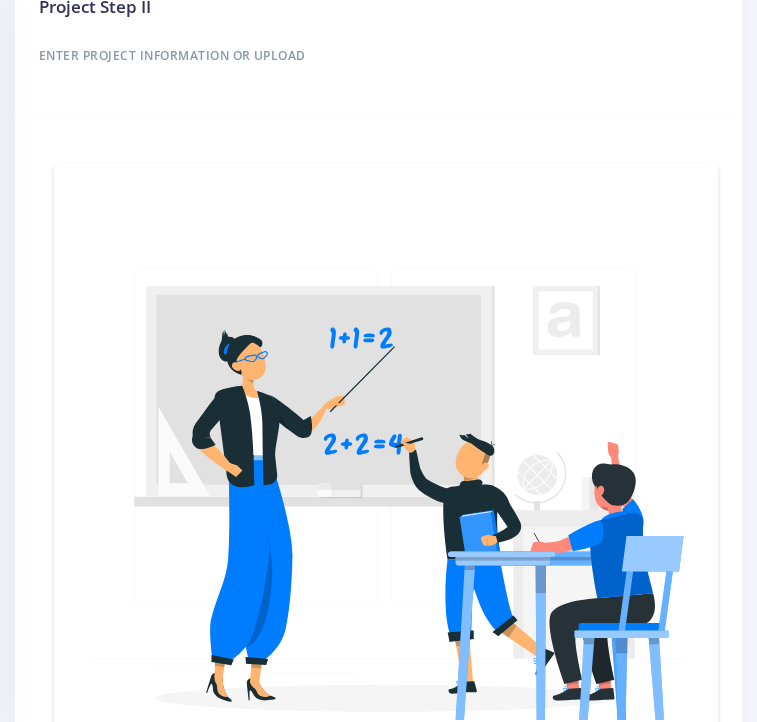 scroll, scrollTop: 1548, scrollLeft: 0, axis: vertical 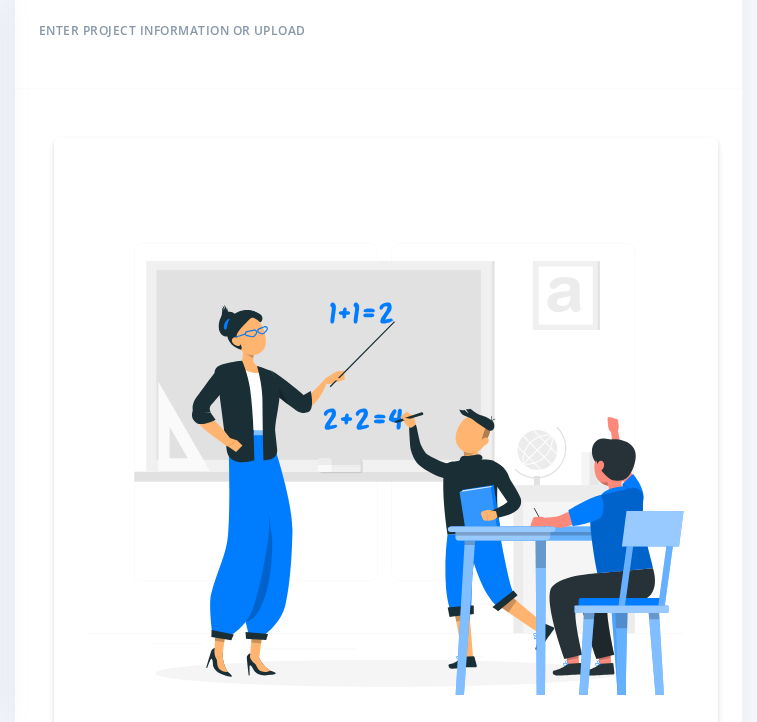 click on "Select File" at bounding box center (378, 3148) 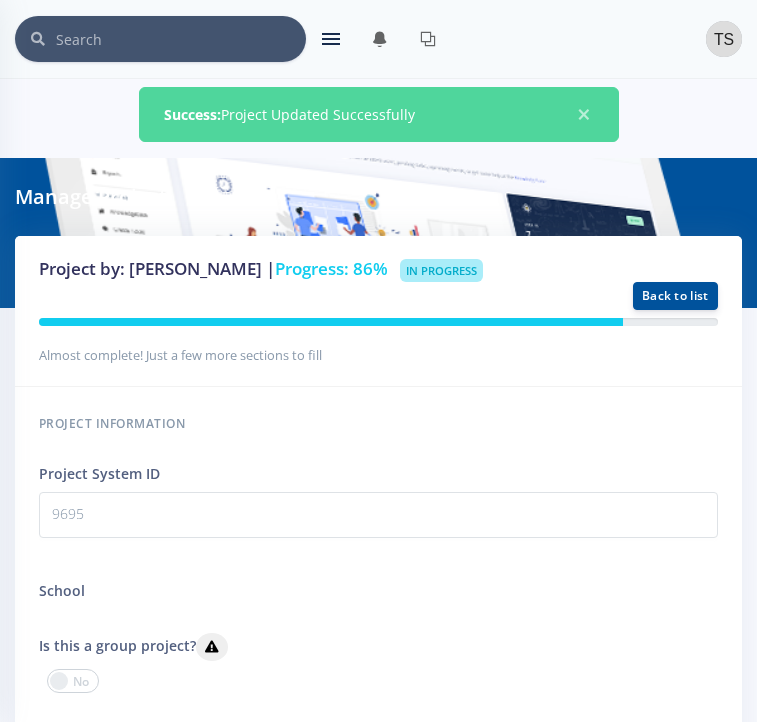 scroll, scrollTop: 0, scrollLeft: 0, axis: both 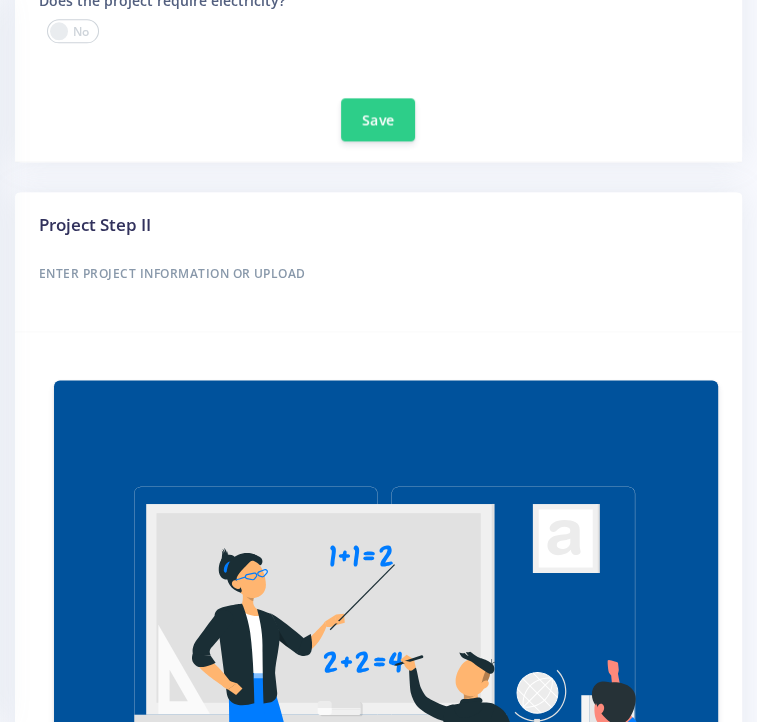 click on "Validation Forms" at bounding box center (386, 2797) 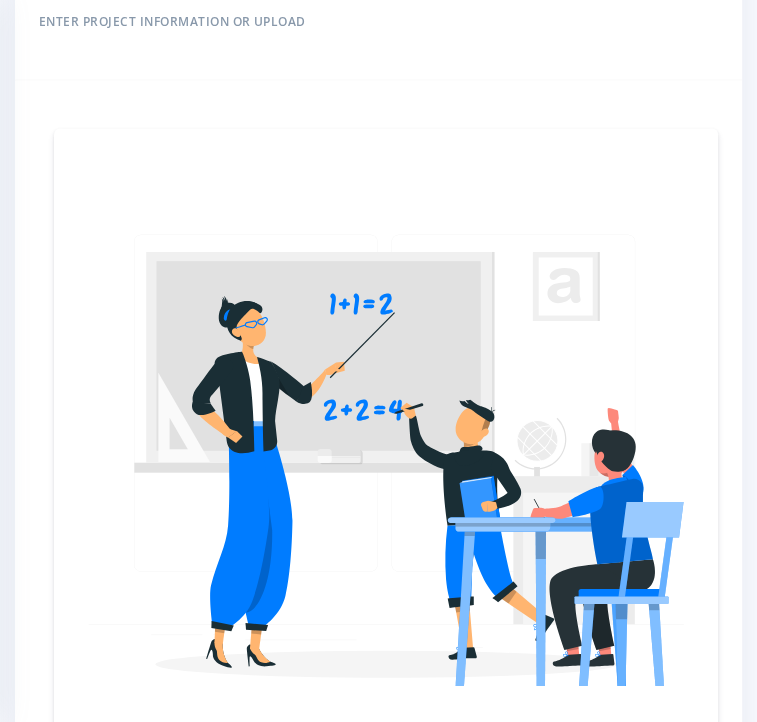 scroll, scrollTop: 1665, scrollLeft: 0, axis: vertical 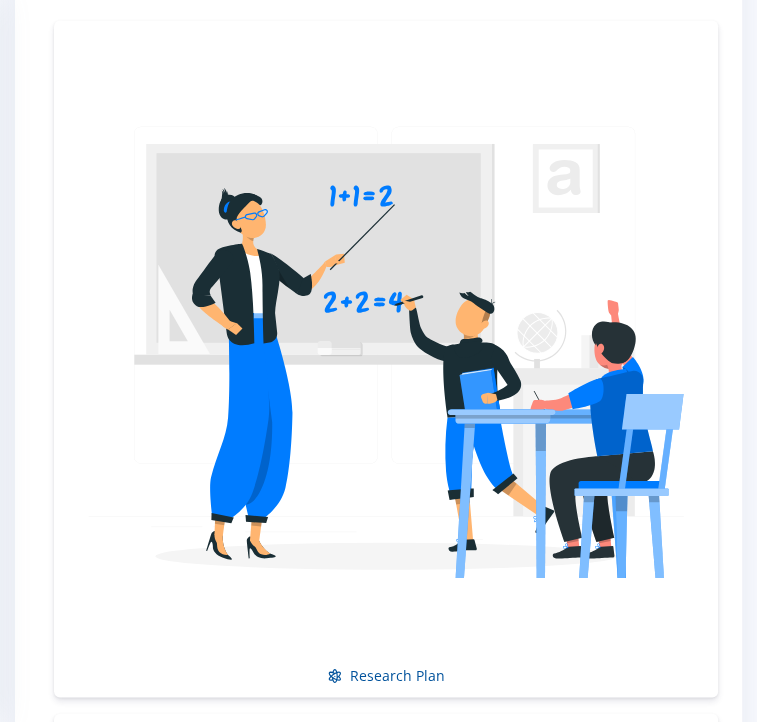 click on "Plagiarism
Declaration
Form" at bounding box center [378, 2963] 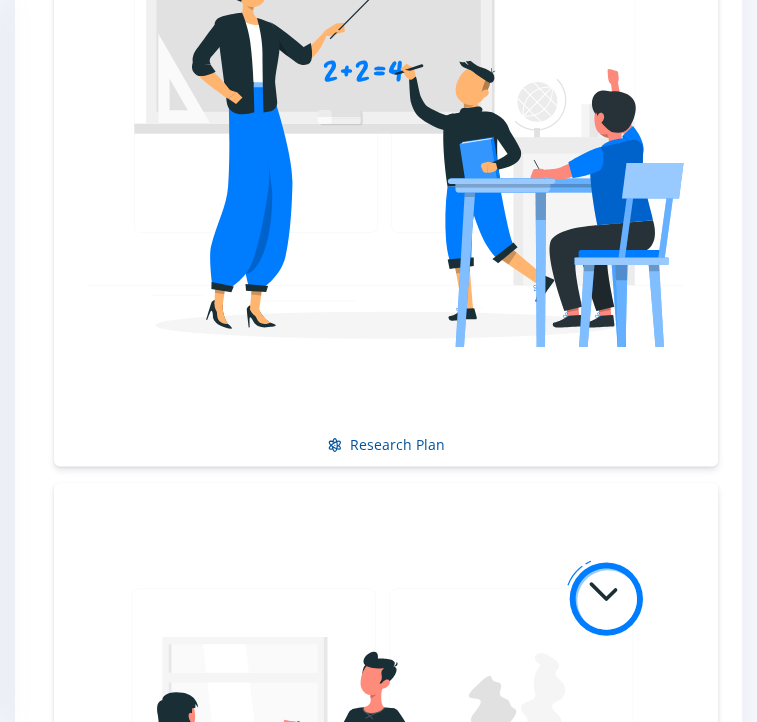scroll, scrollTop: 1905, scrollLeft: 0, axis: vertical 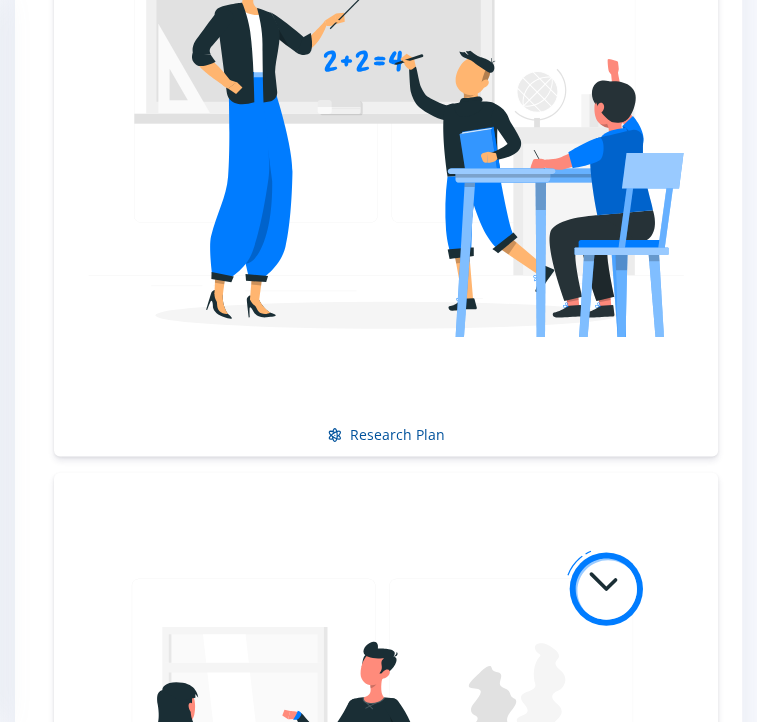 click on "I accept the
Plagiarism
Declaration terms and
conditions." at bounding box center (326, 3152) 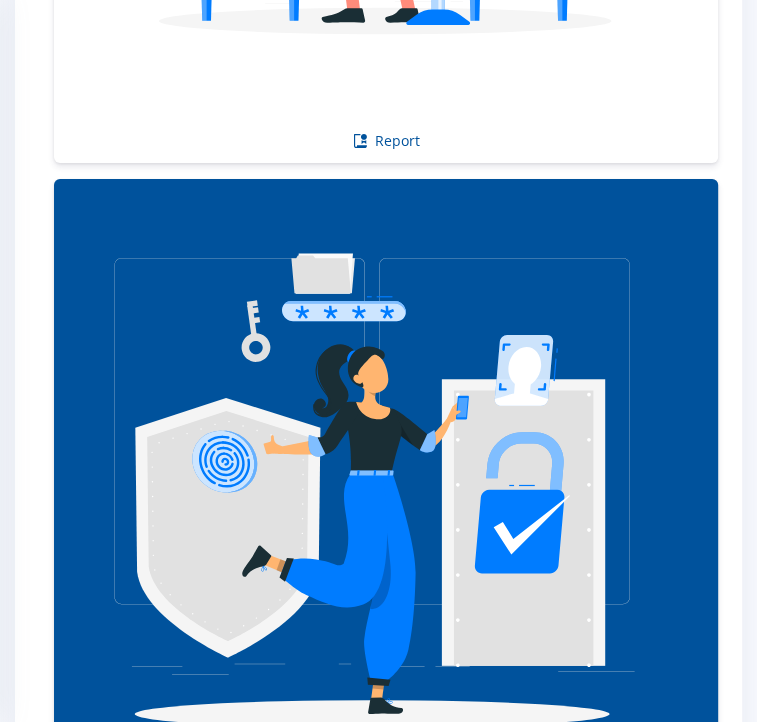 scroll, scrollTop: 3745, scrollLeft: 0, axis: vertical 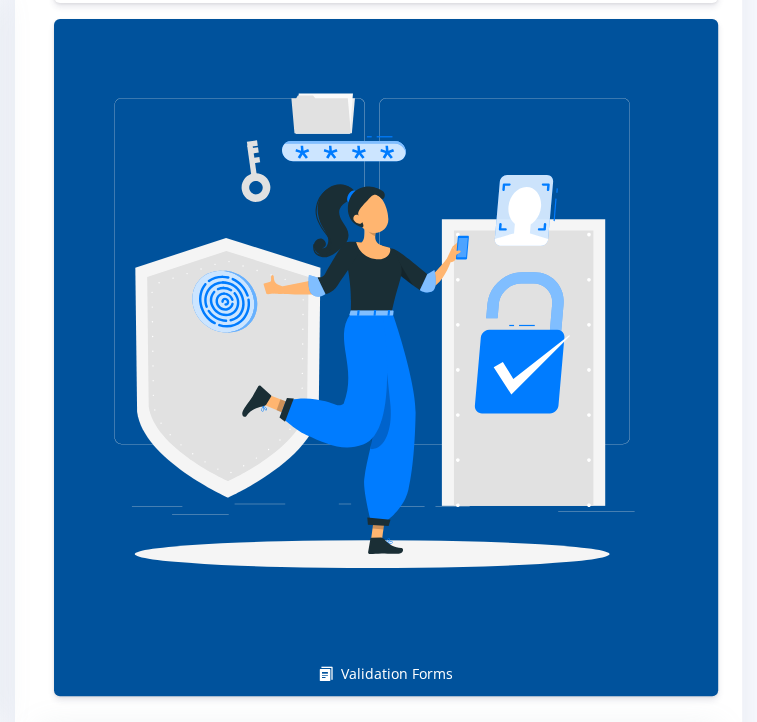 click on "Submit Project" at bounding box center [378, 3300] 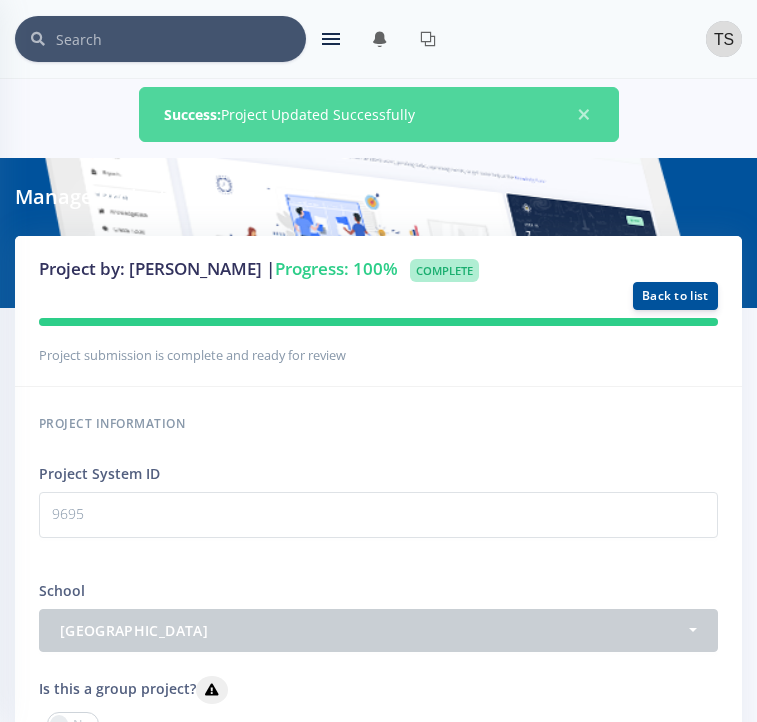 scroll, scrollTop: 0, scrollLeft: 0, axis: both 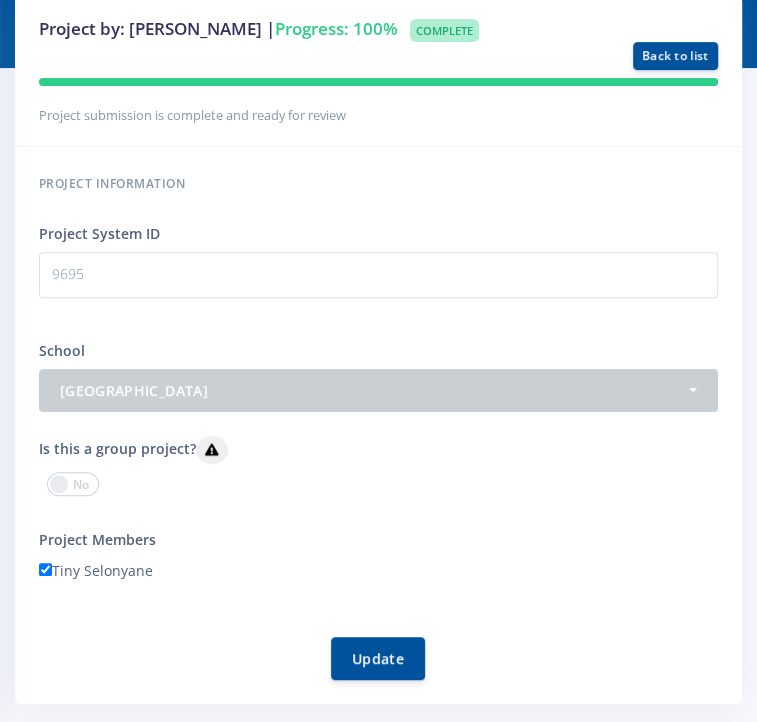 click on "Project by:
Tiny Selonyane
|
Progress: 100%
Complete
Back to list
-" at bounding box center (378, 2666) 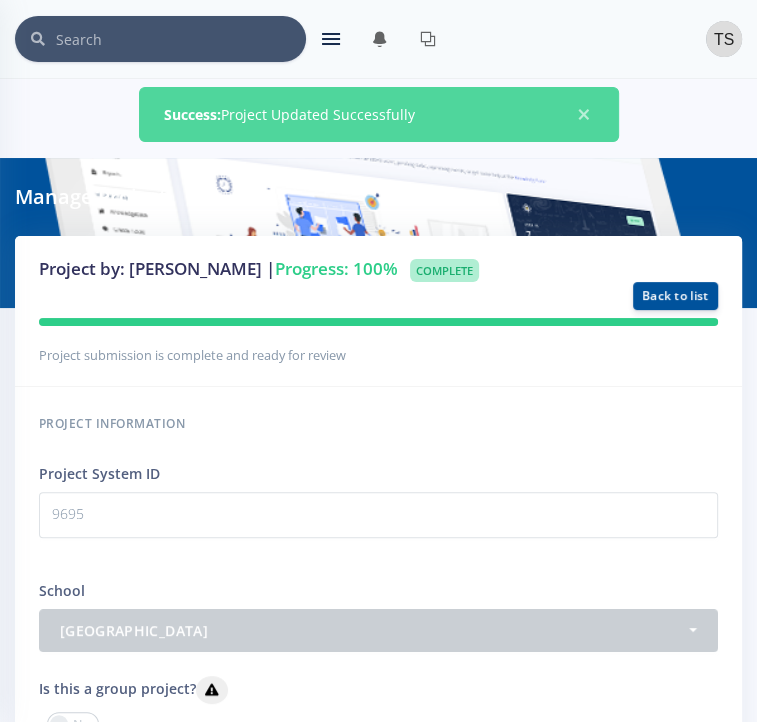 click at bounding box center [724, 39] 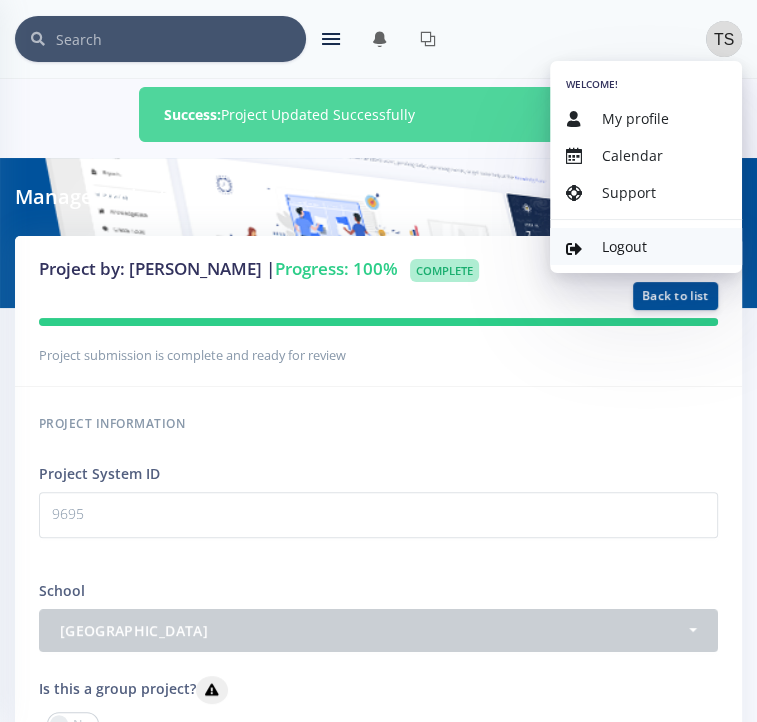 click on "Logout" at bounding box center (646, 246) 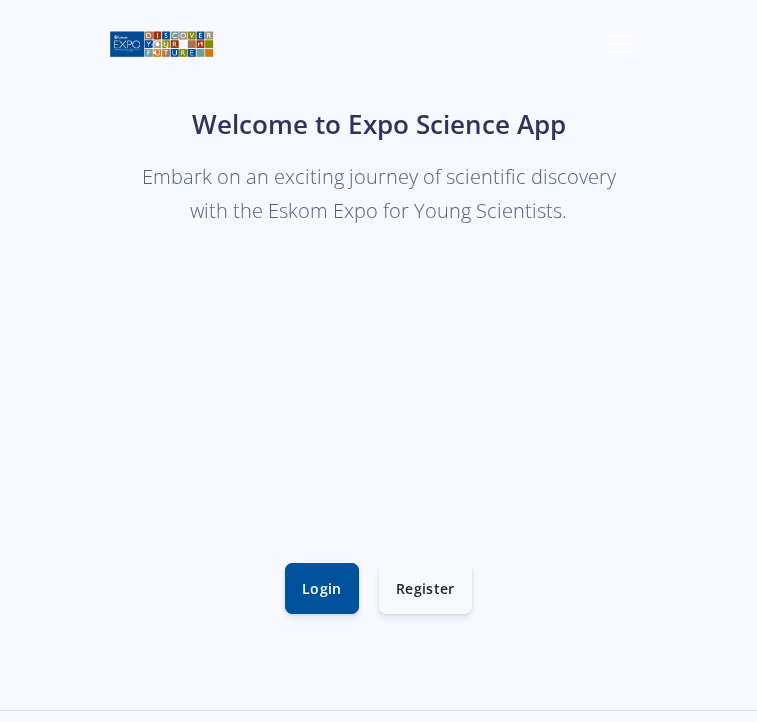 scroll, scrollTop: 0, scrollLeft: 0, axis: both 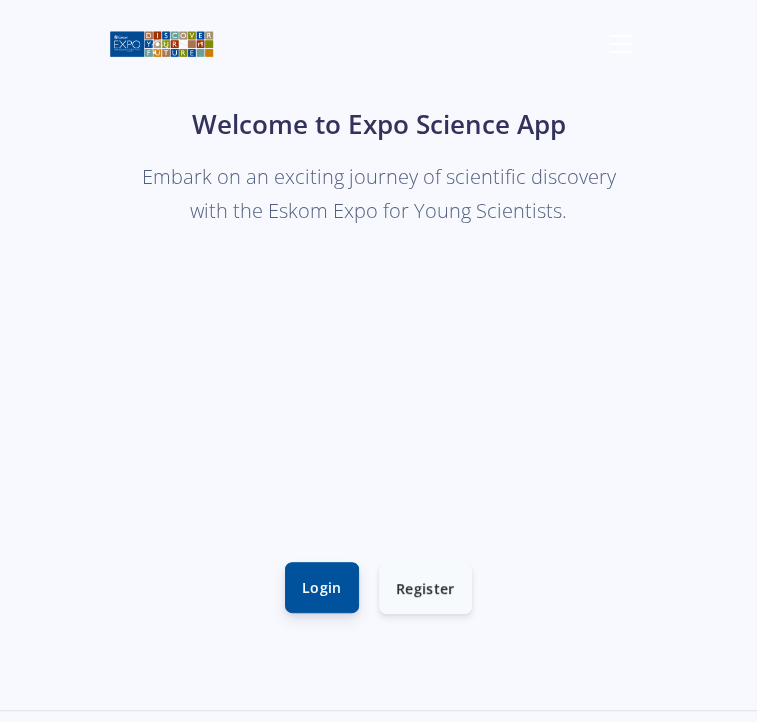 click on "Login" at bounding box center [322, 587] 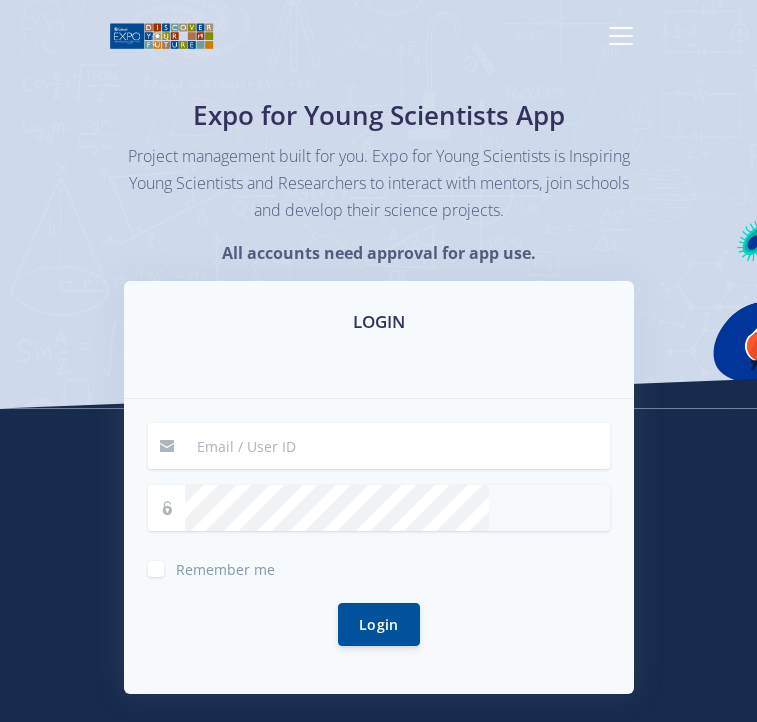 scroll, scrollTop: 0, scrollLeft: 0, axis: both 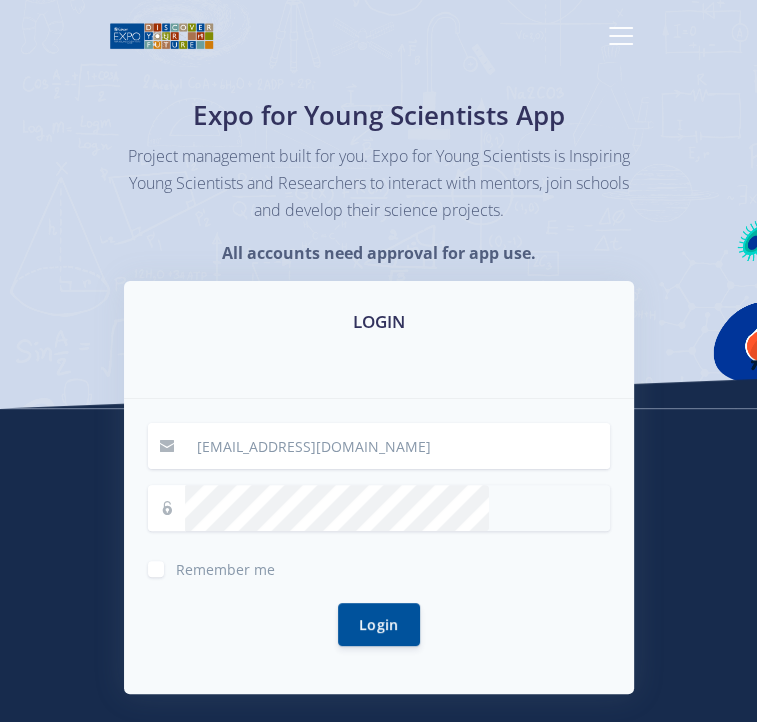 click on "[EMAIL_ADDRESS][DOMAIN_NAME]
Remember me
Login" at bounding box center (379, 546) 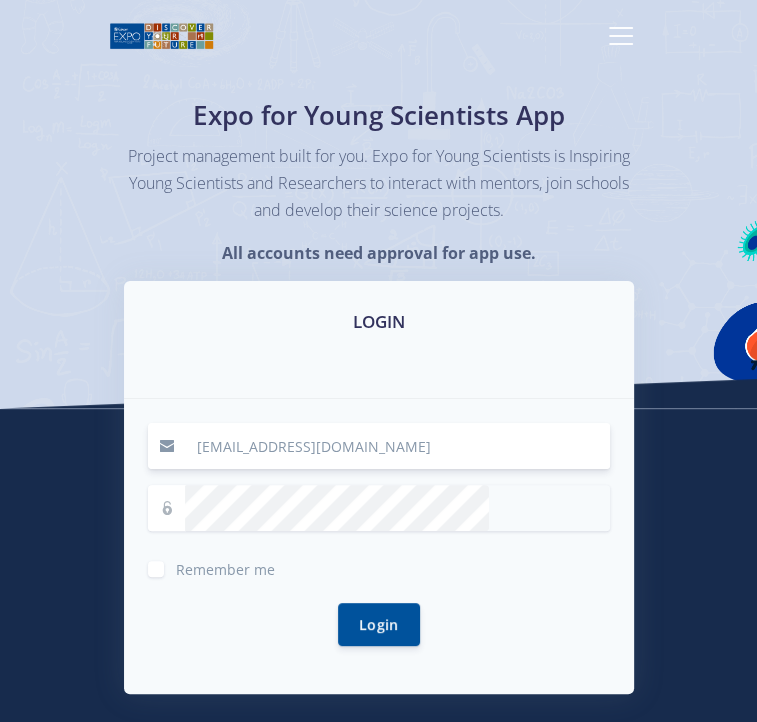 click on "[EMAIL_ADDRESS][DOMAIN_NAME]" at bounding box center [397, 446] 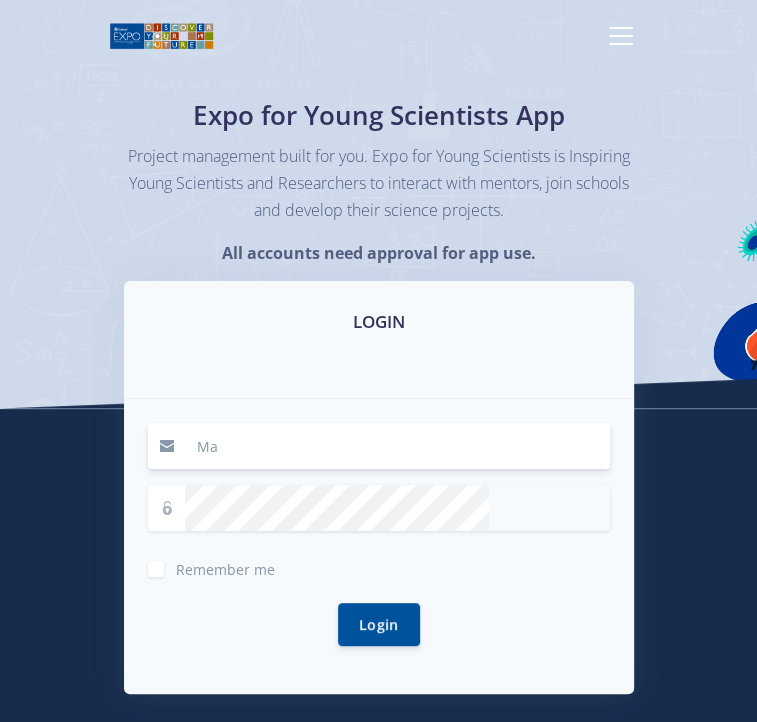 type on "M" 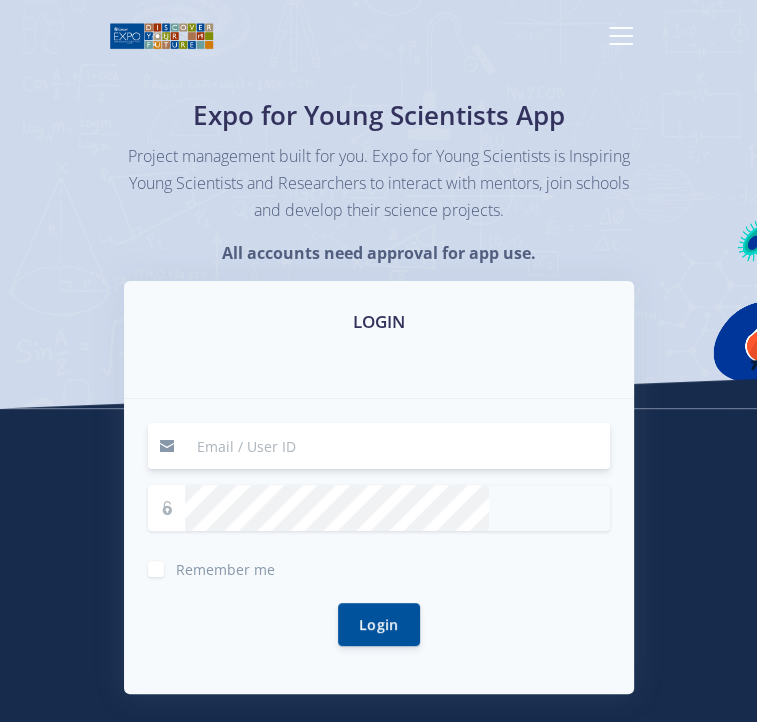 type on "[EMAIL_ADDRESS][DOMAIN_NAME]" 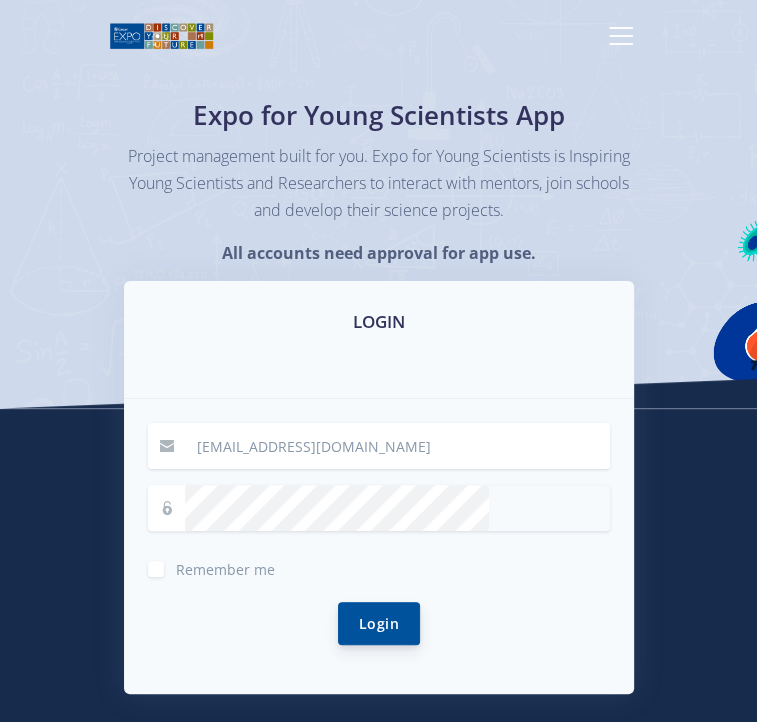 click on "Login" at bounding box center [379, 623] 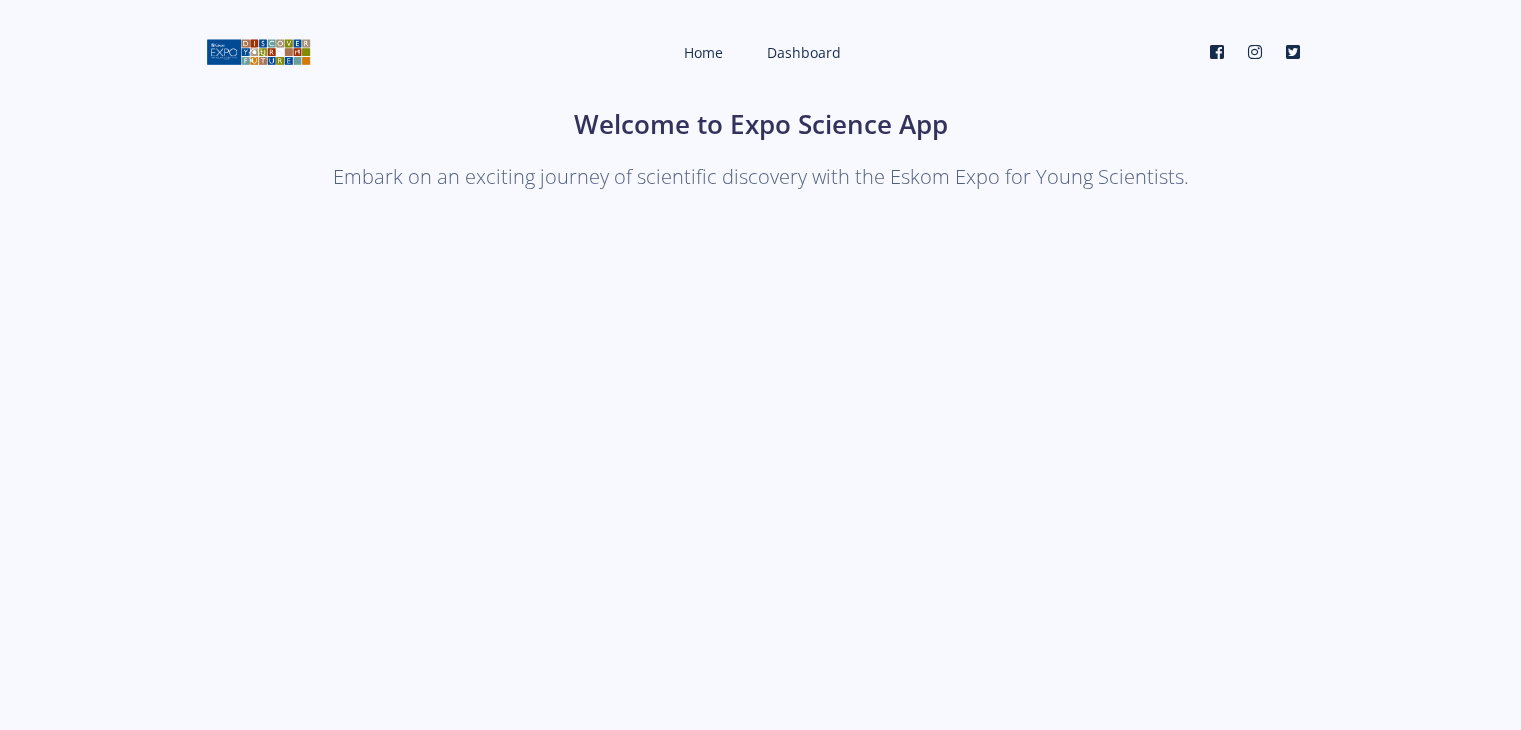 scroll, scrollTop: 0, scrollLeft: 0, axis: both 